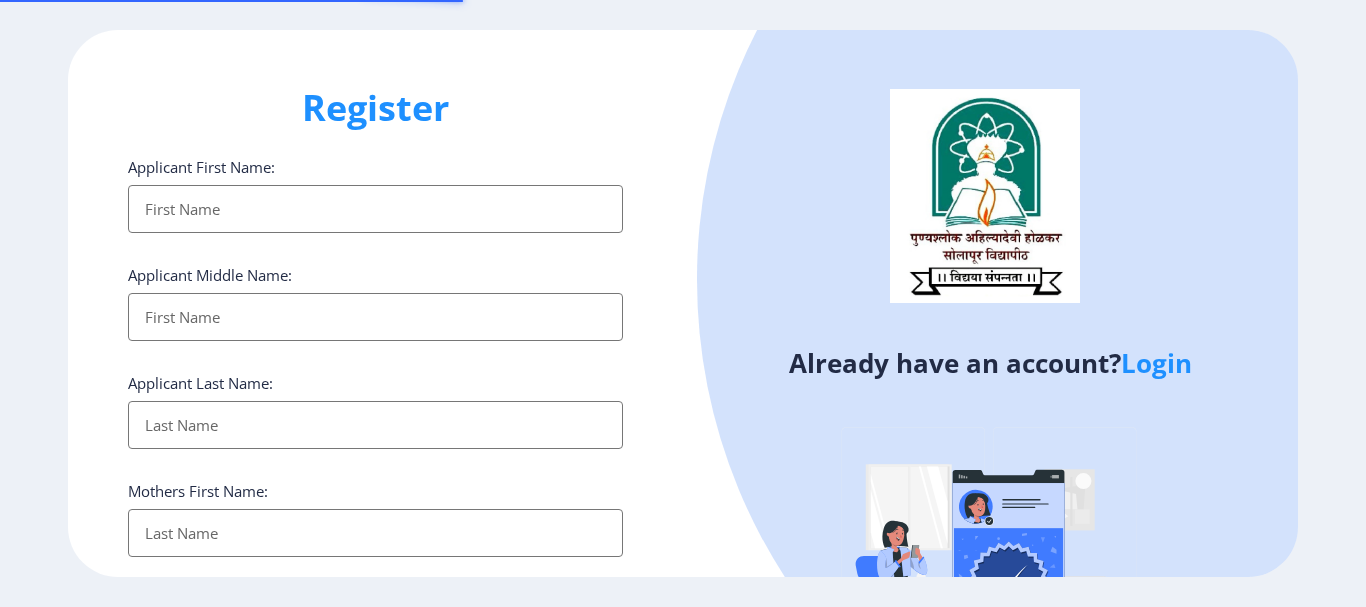 select 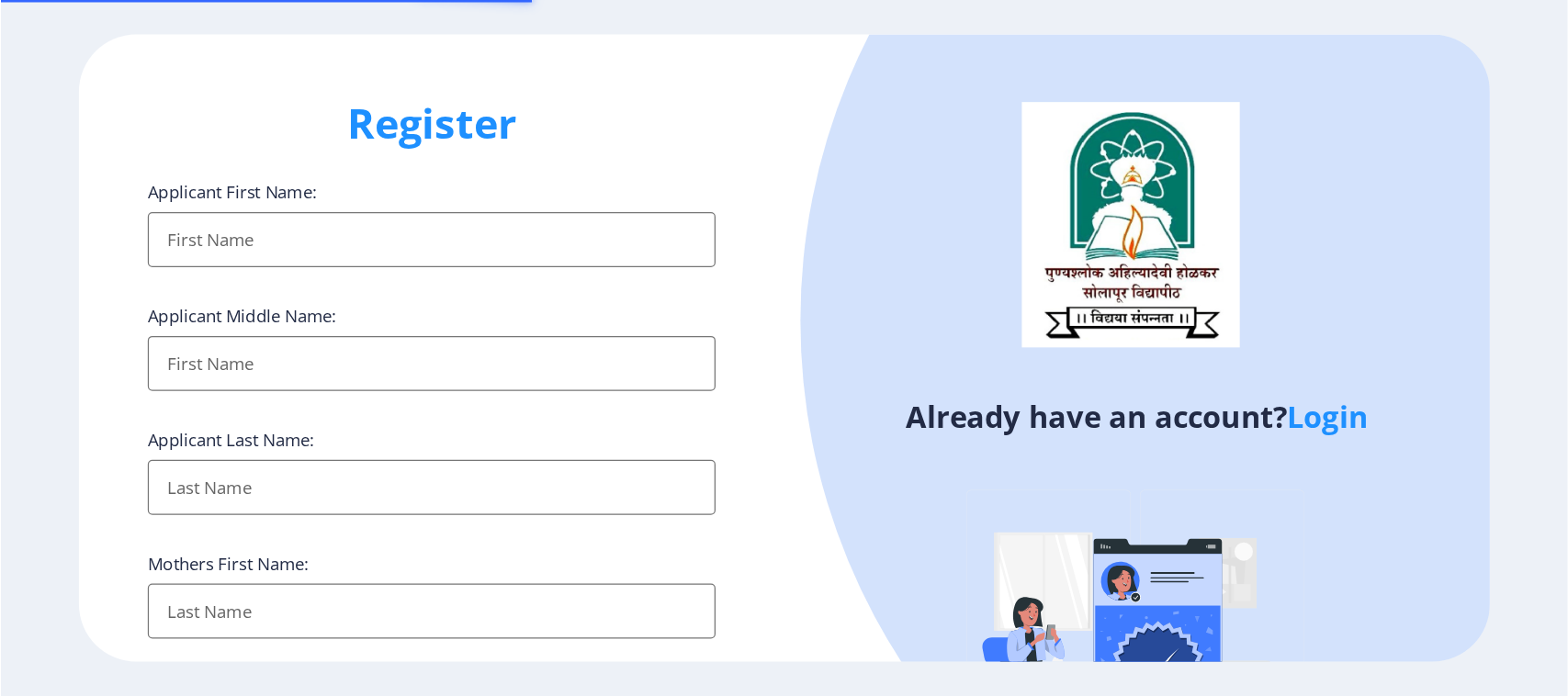 scroll, scrollTop: 0, scrollLeft: 0, axis: both 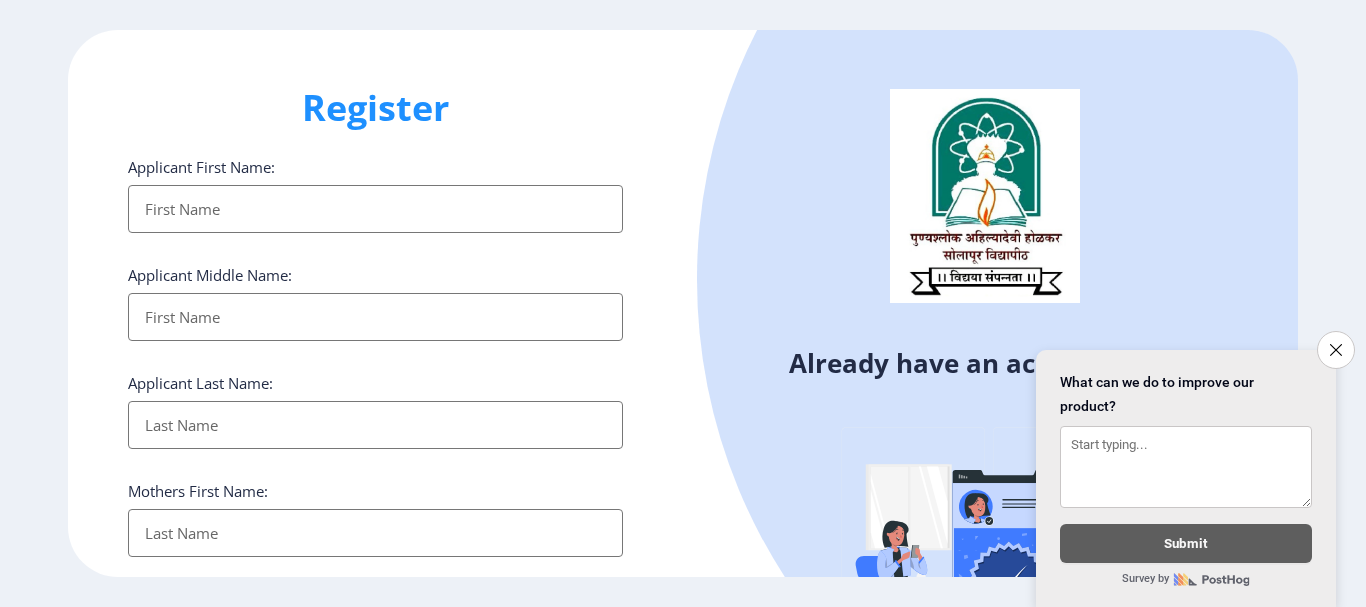 click on "Applicant First Name:" at bounding box center (375, 209) 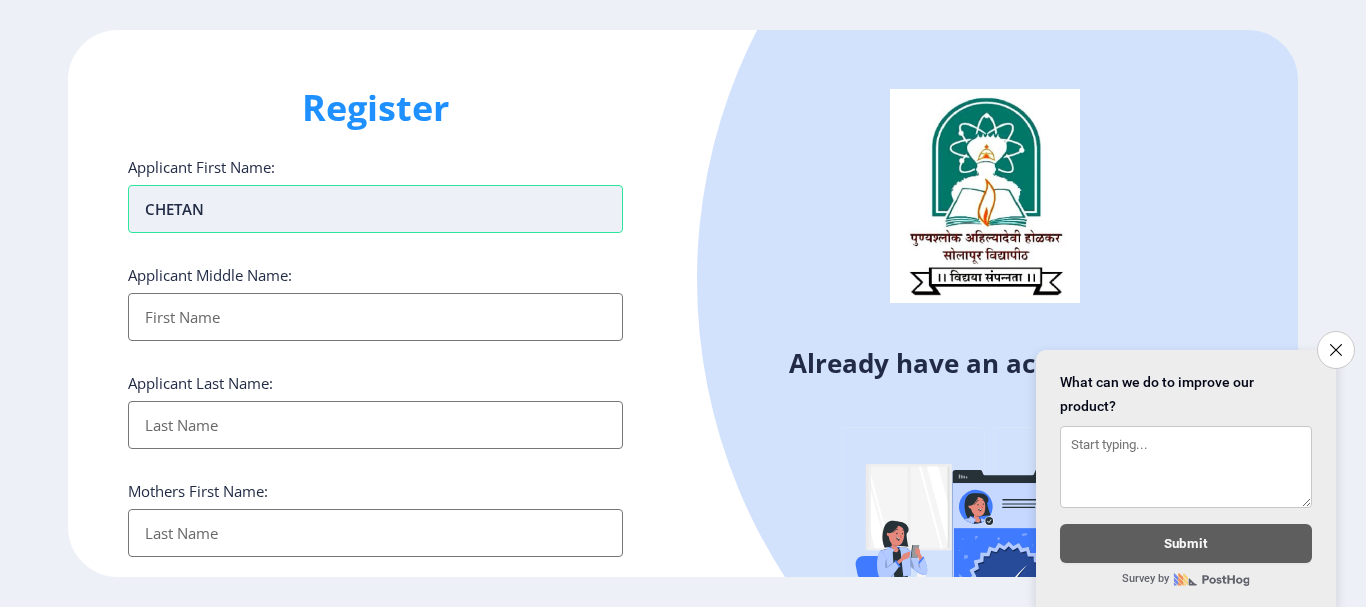 type on "CHETAN" 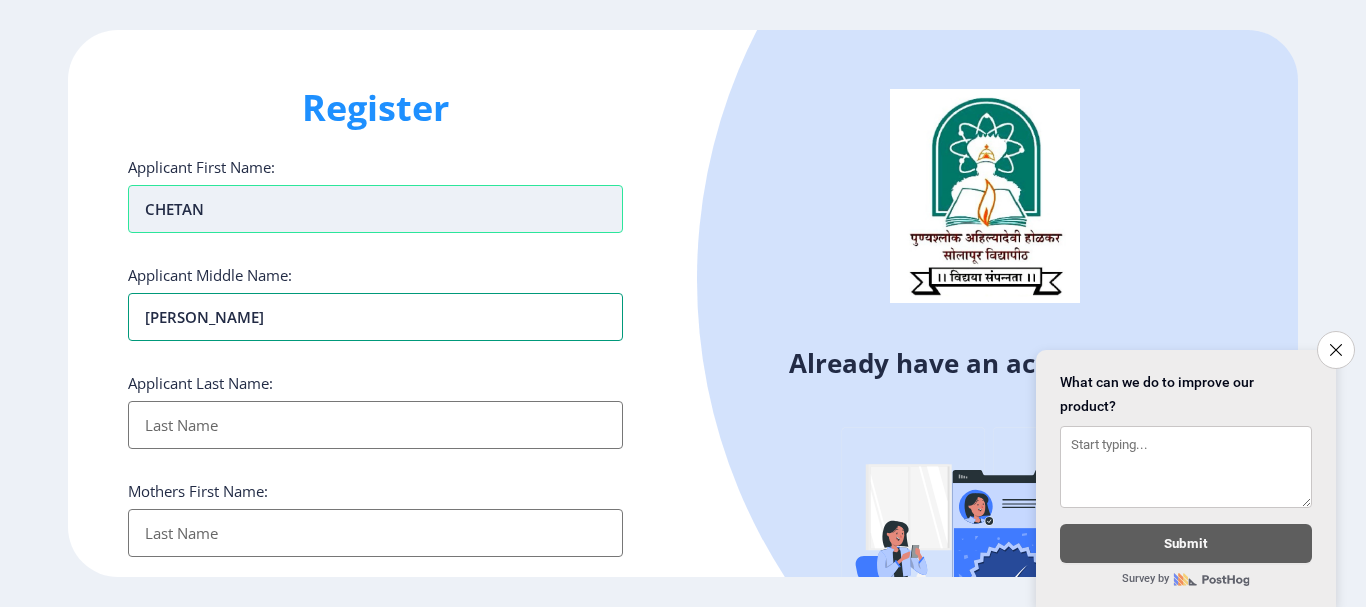 type on "[PERSON_NAME]" 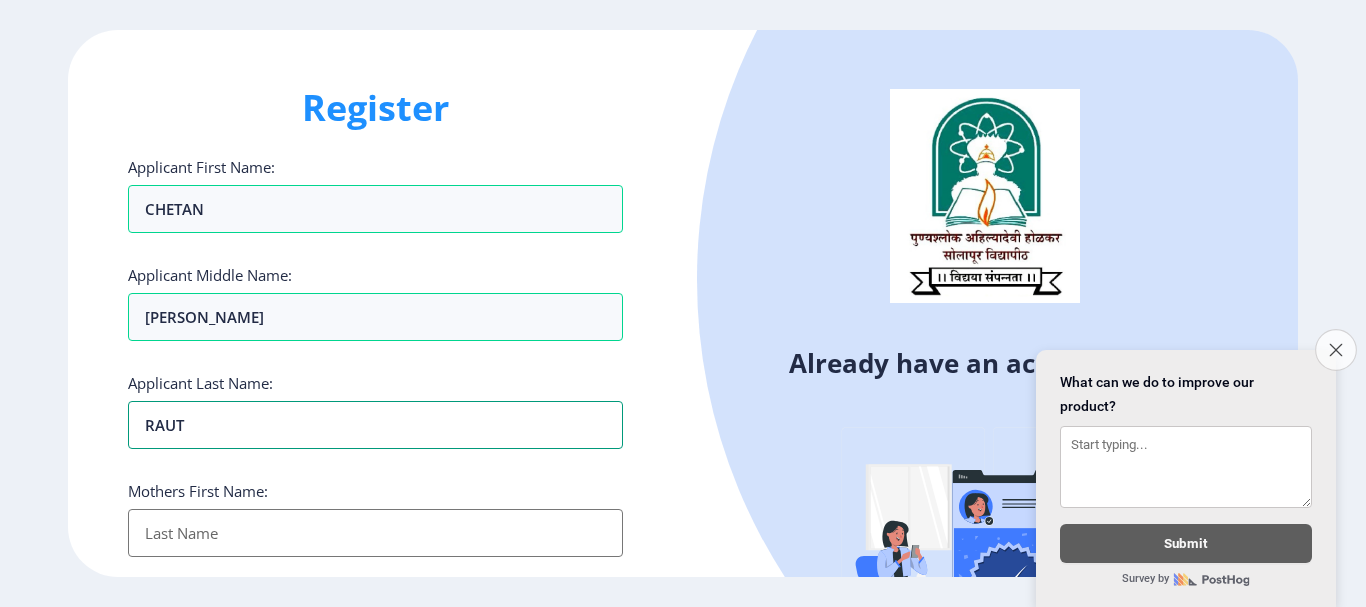 type on "RAUT" 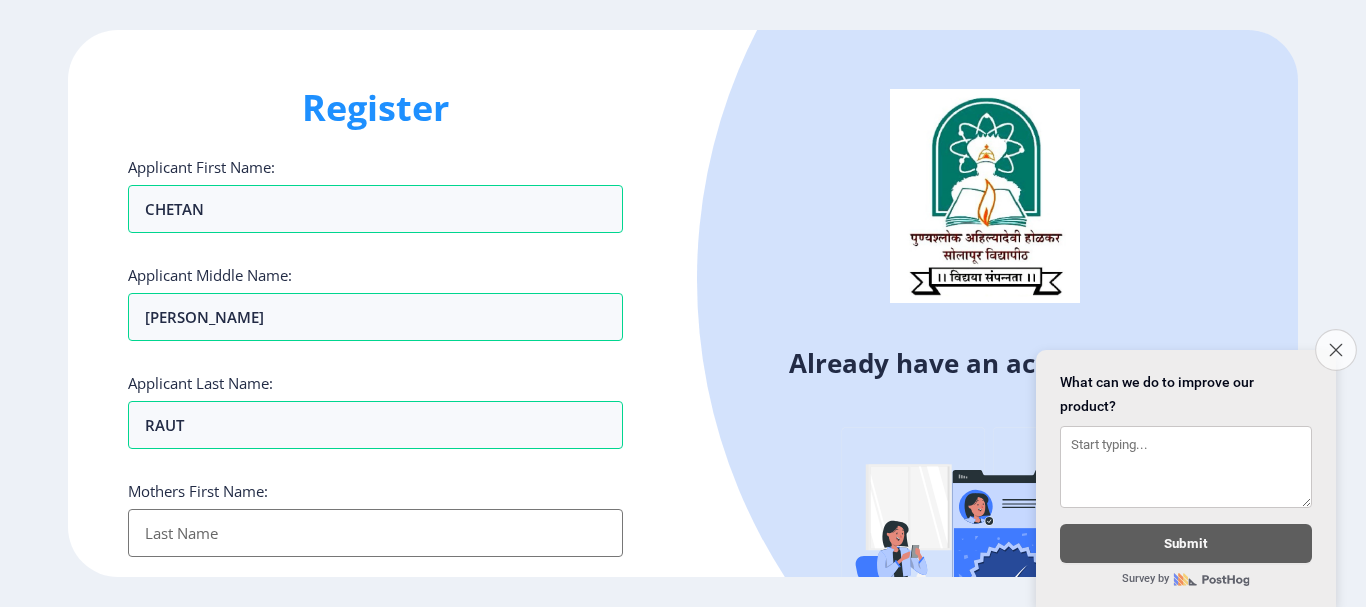 click on "Close survey" 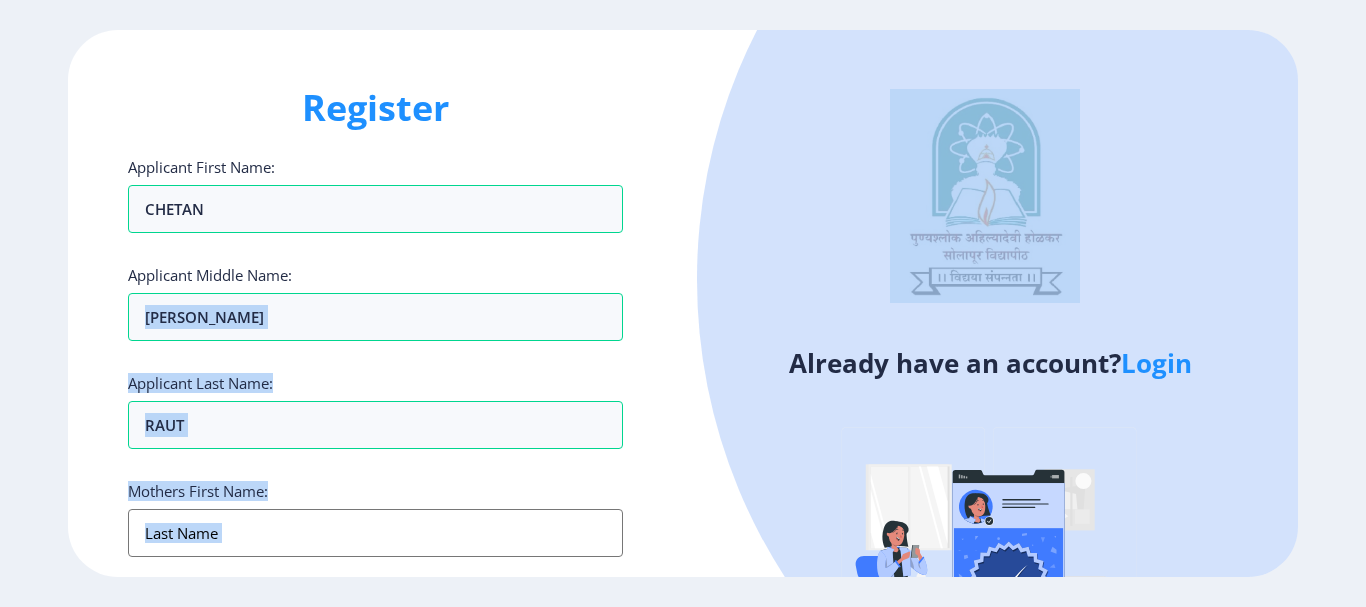 drag, startPoint x: 677, startPoint y: 296, endPoint x: 688, endPoint y: 200, distance: 96.62815 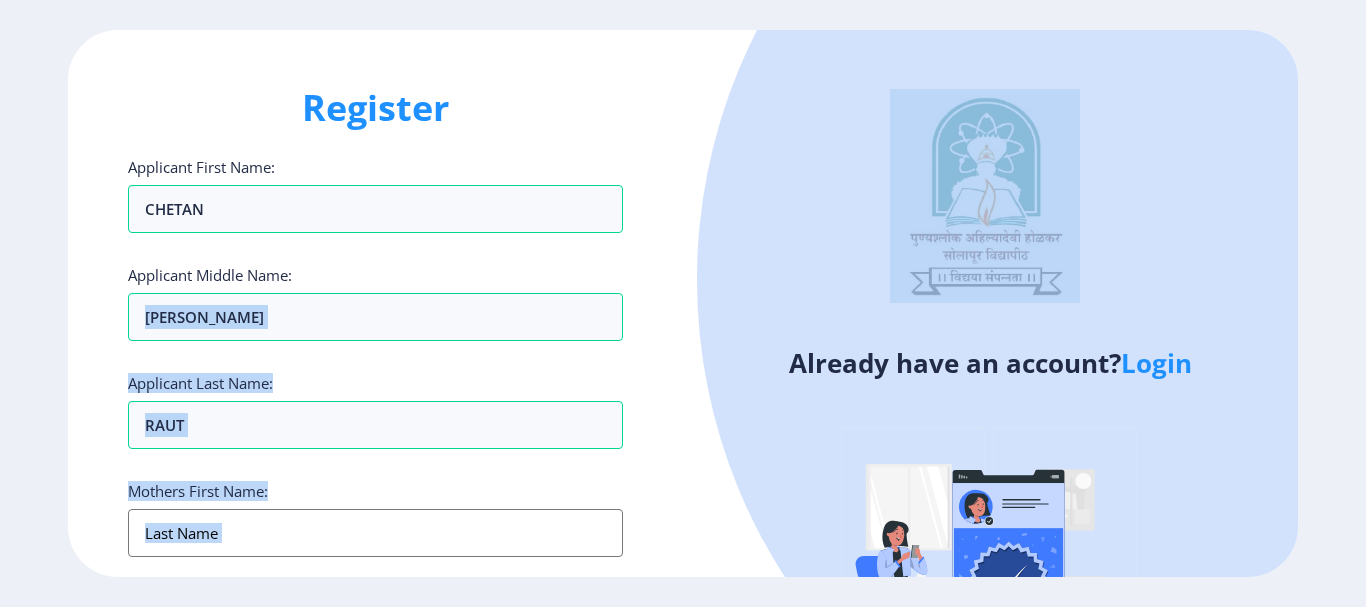 click on "Applicant First Name:" at bounding box center [375, 533] 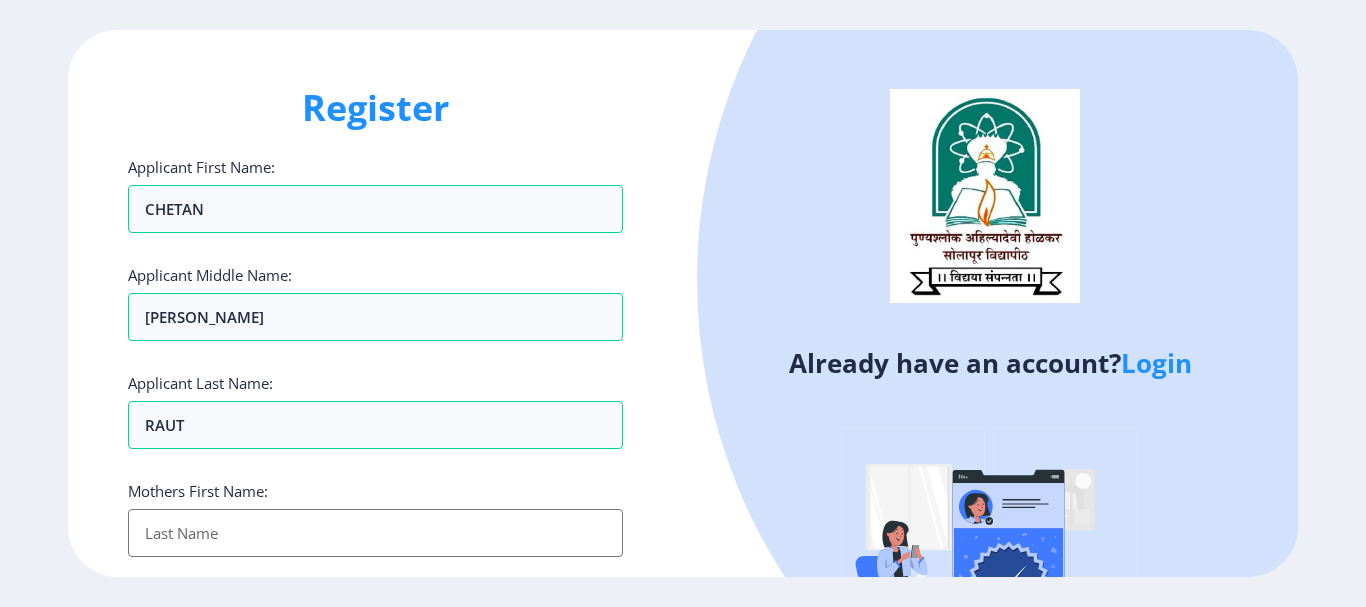 click on "Applicant First Name:" at bounding box center (375, 533) 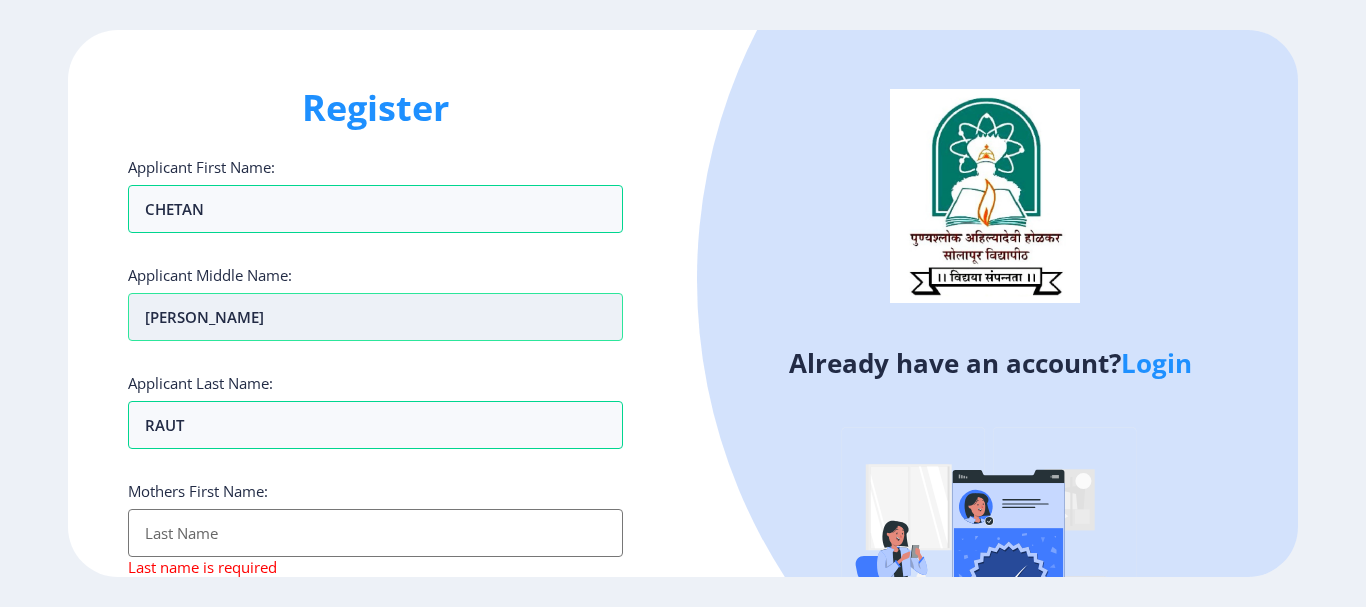 click on "KRUSHNA" at bounding box center [375, 317] 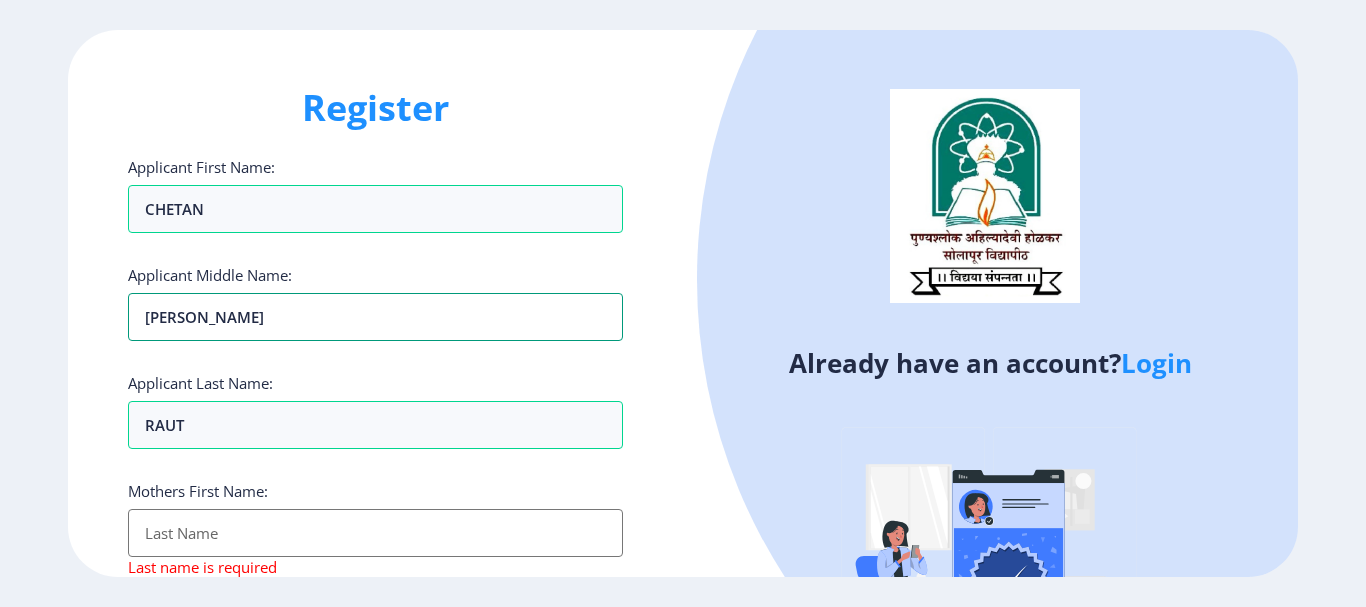 type on "KRISHNA" 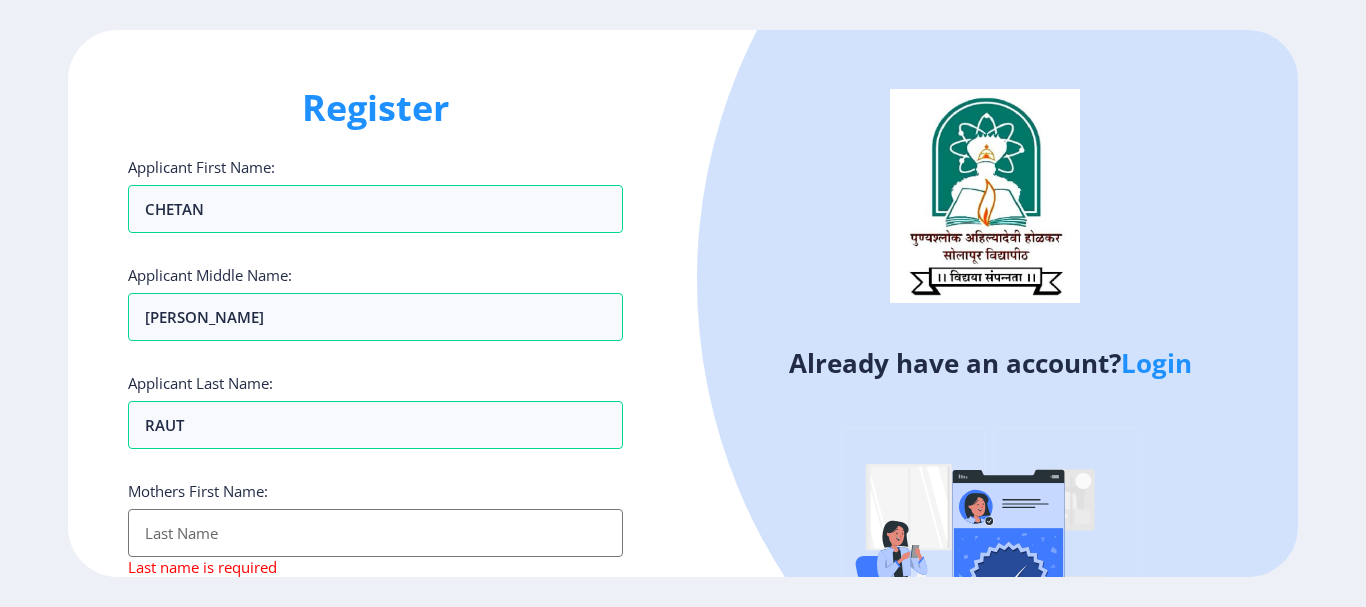 click on "Applicant First Name:" at bounding box center (375, 533) 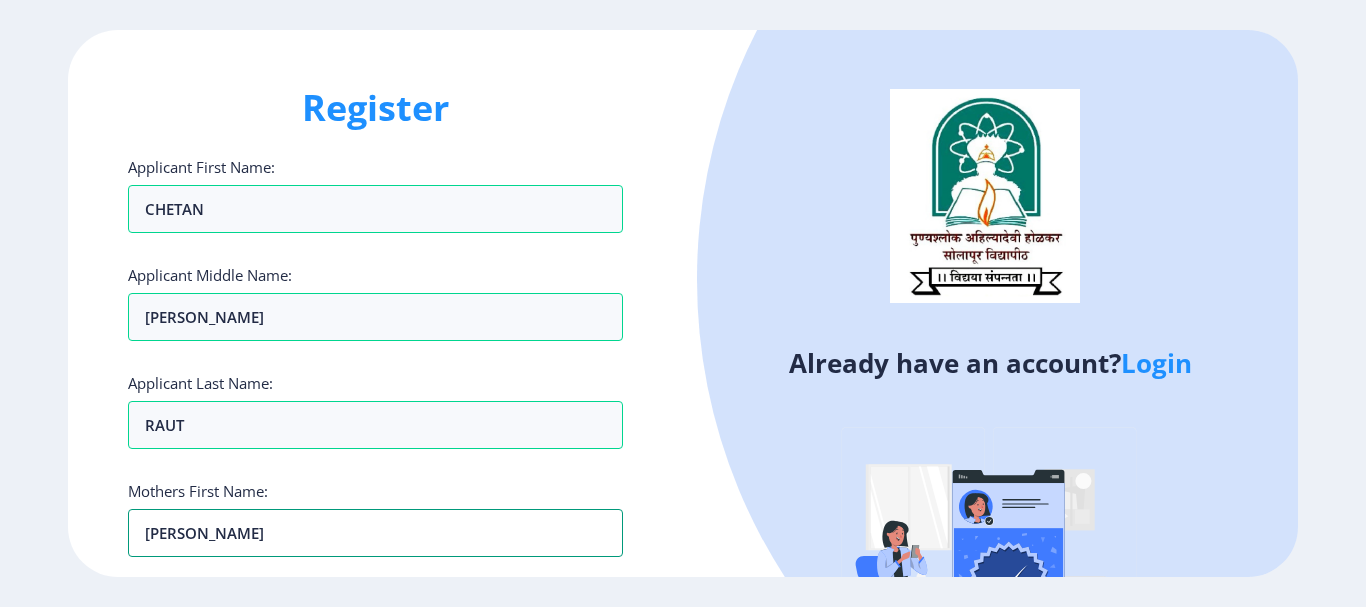 type on "JAYASHREE" 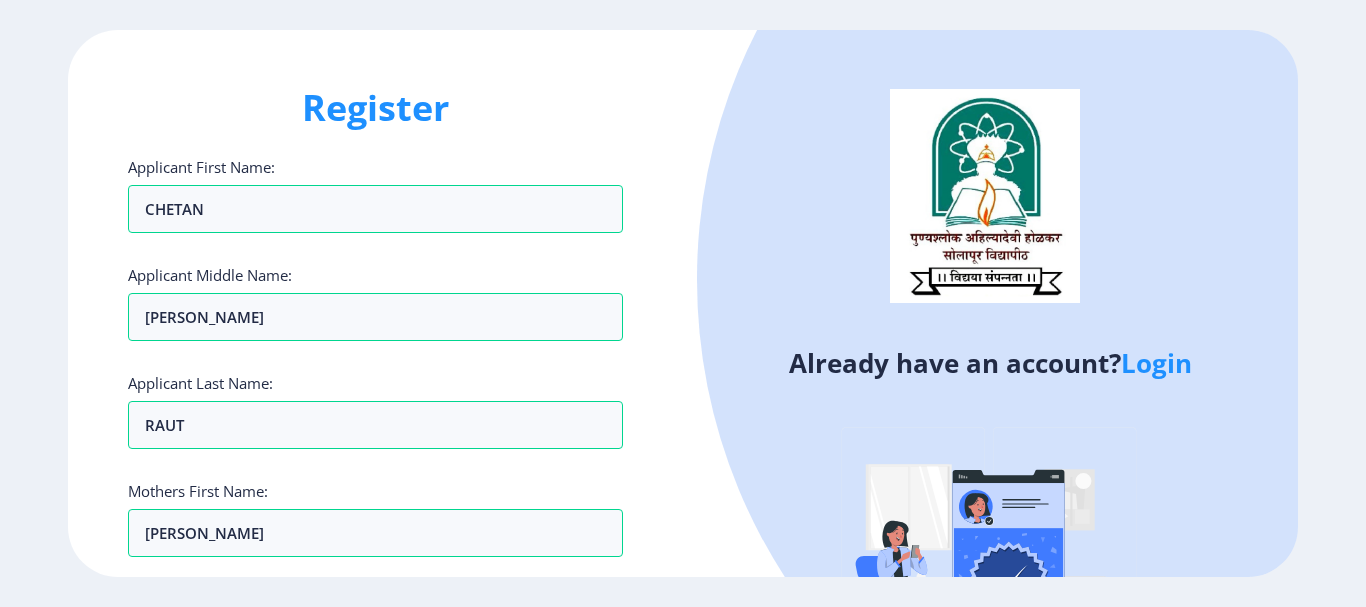 click on "Login" 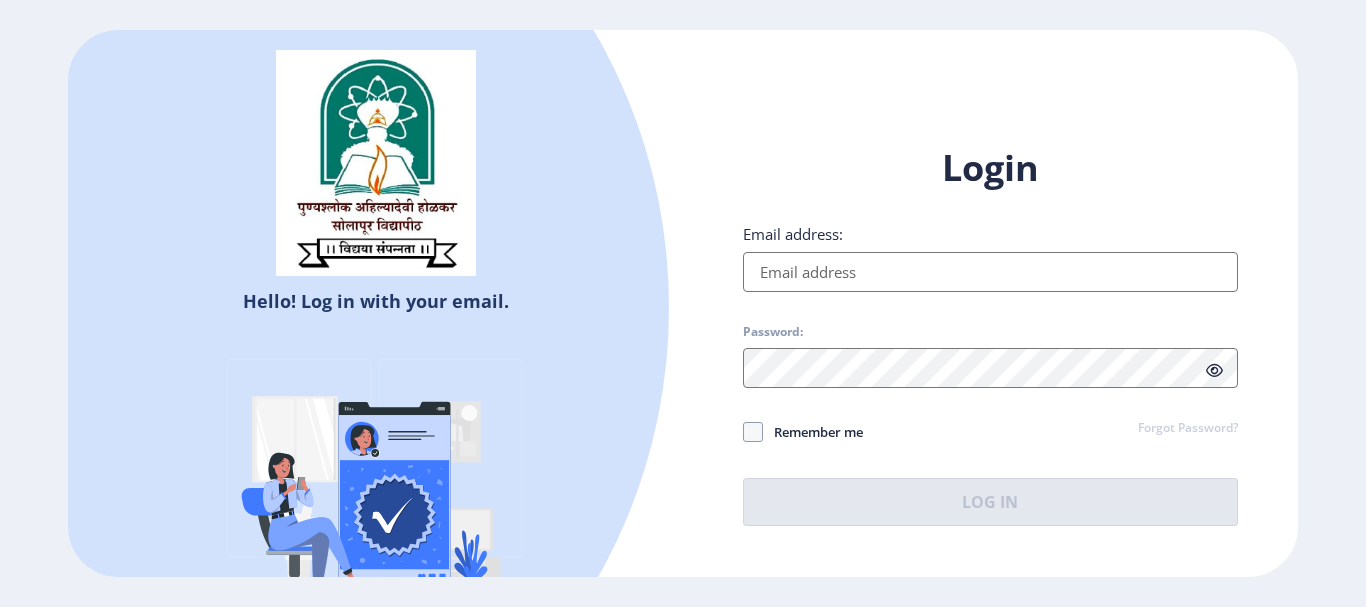 click on "Email address:" at bounding box center [990, 272] 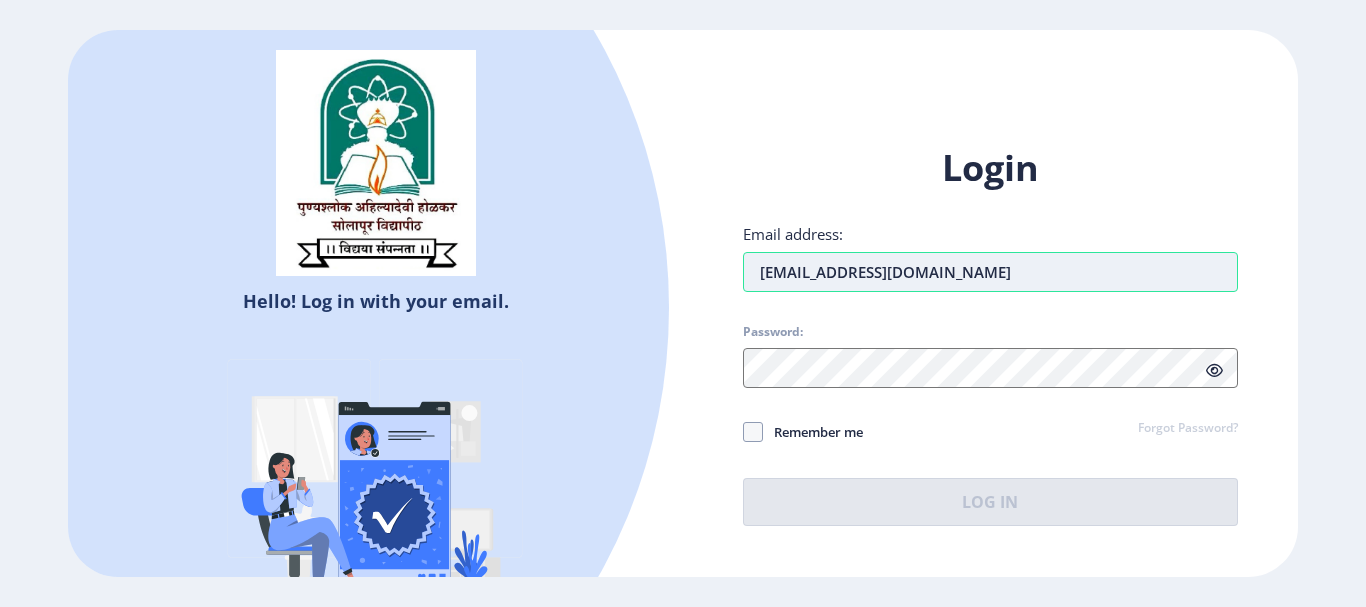 type on "chetanrt9@gmail.com" 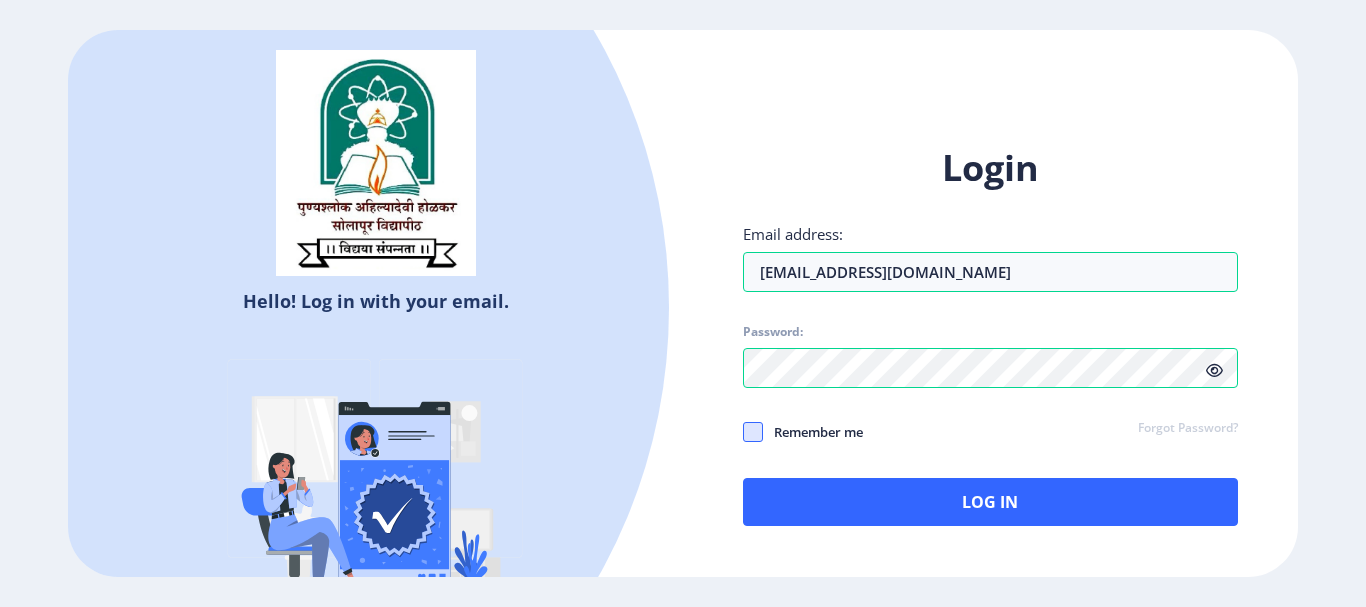 click 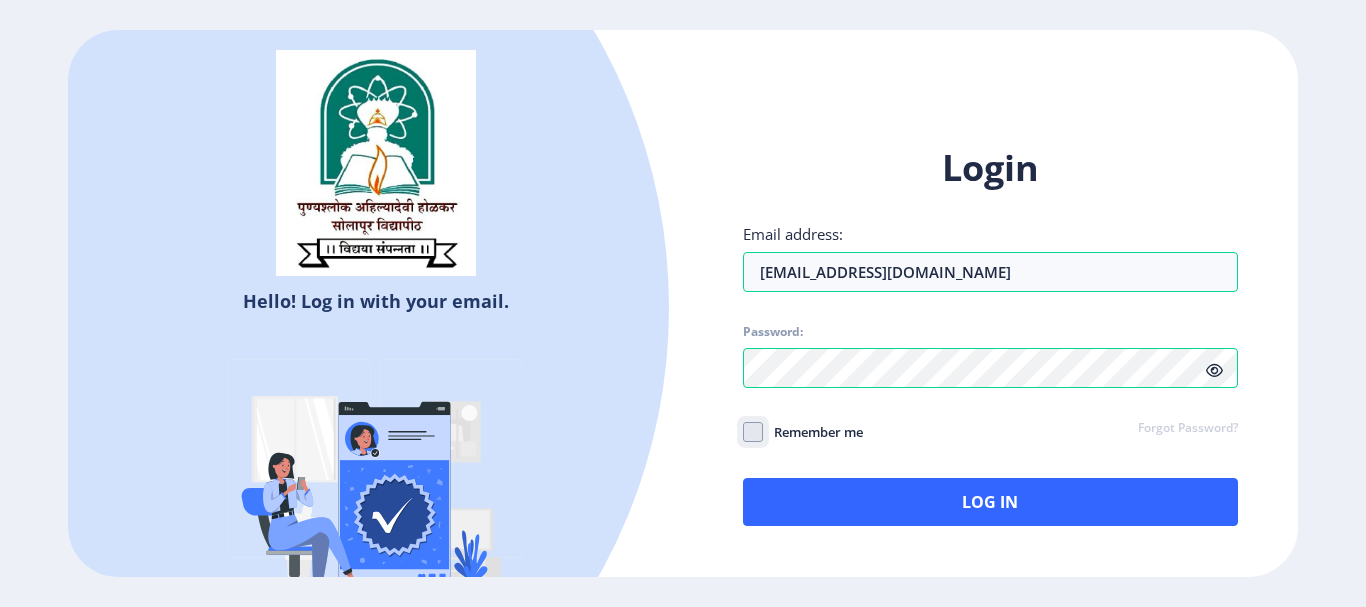 click on "Remember me" 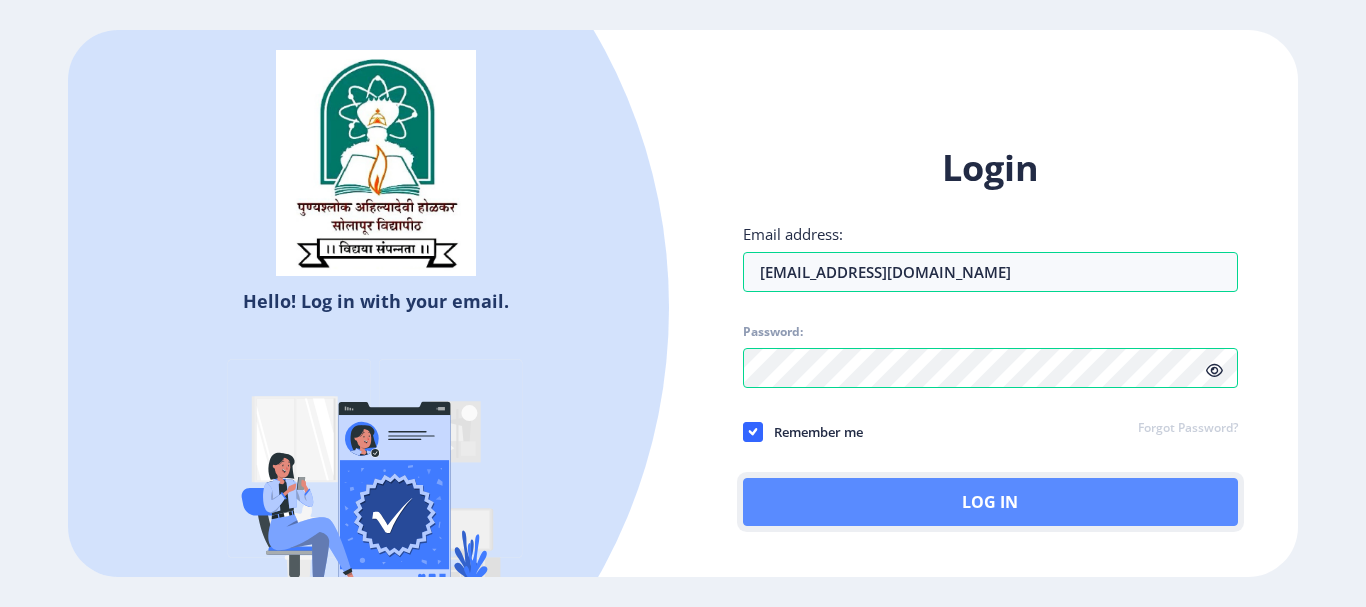 click on "Log In" 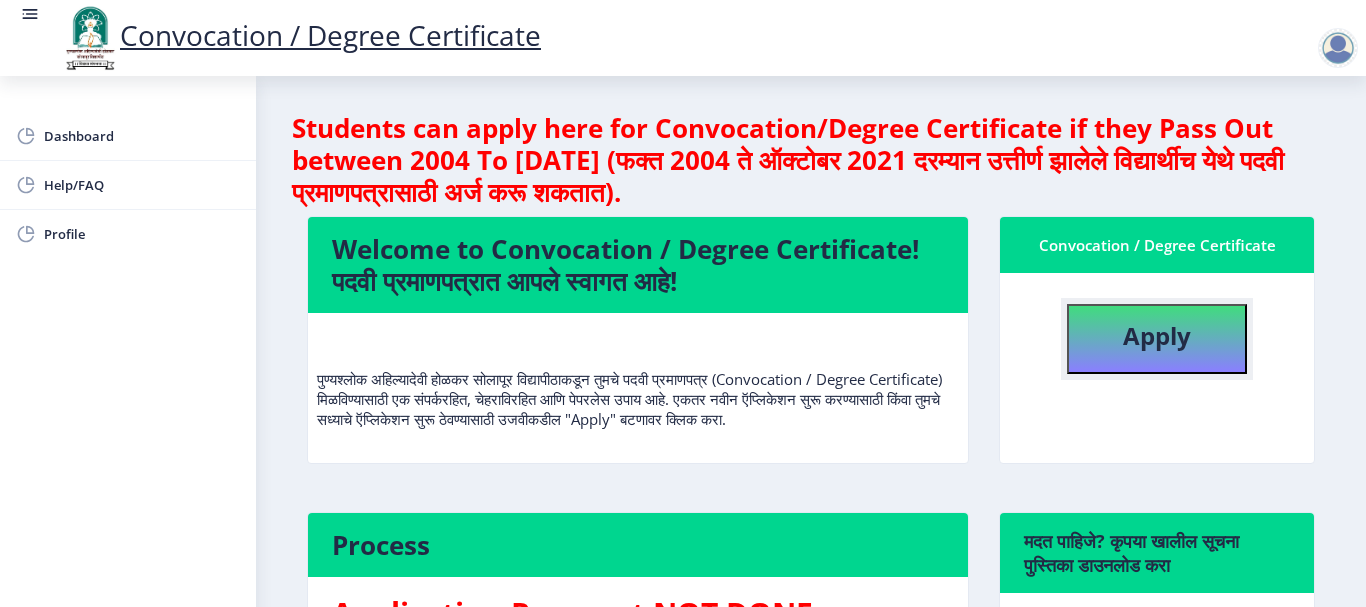 click on "Apply" 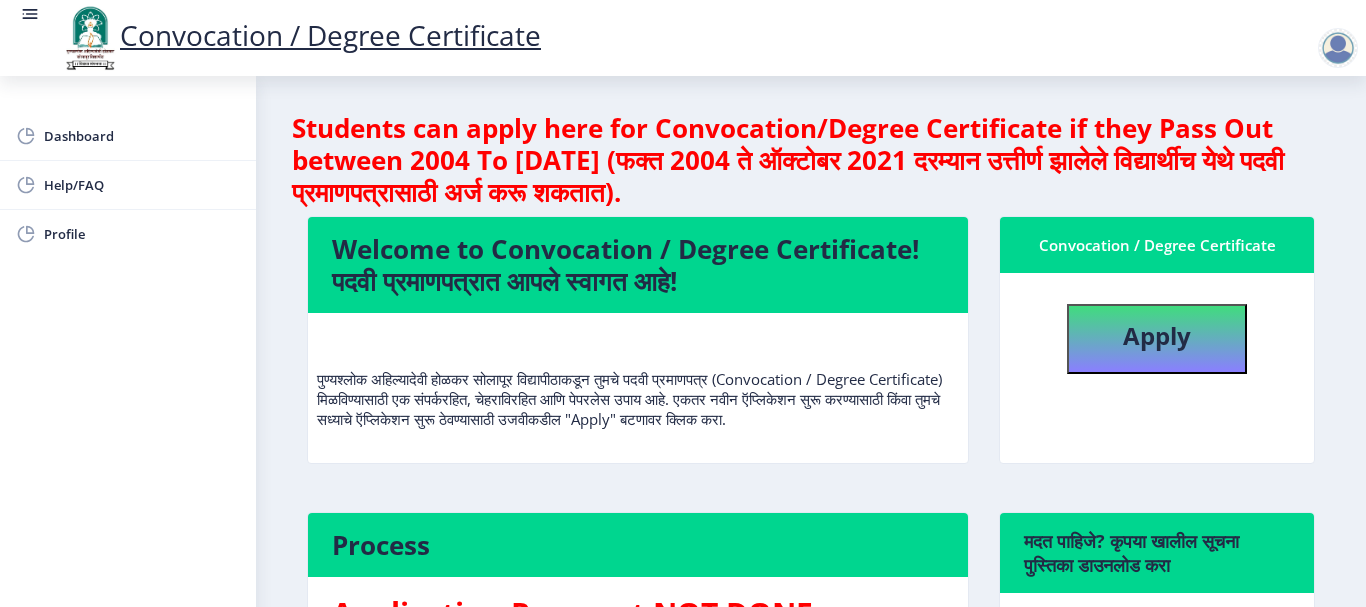 select 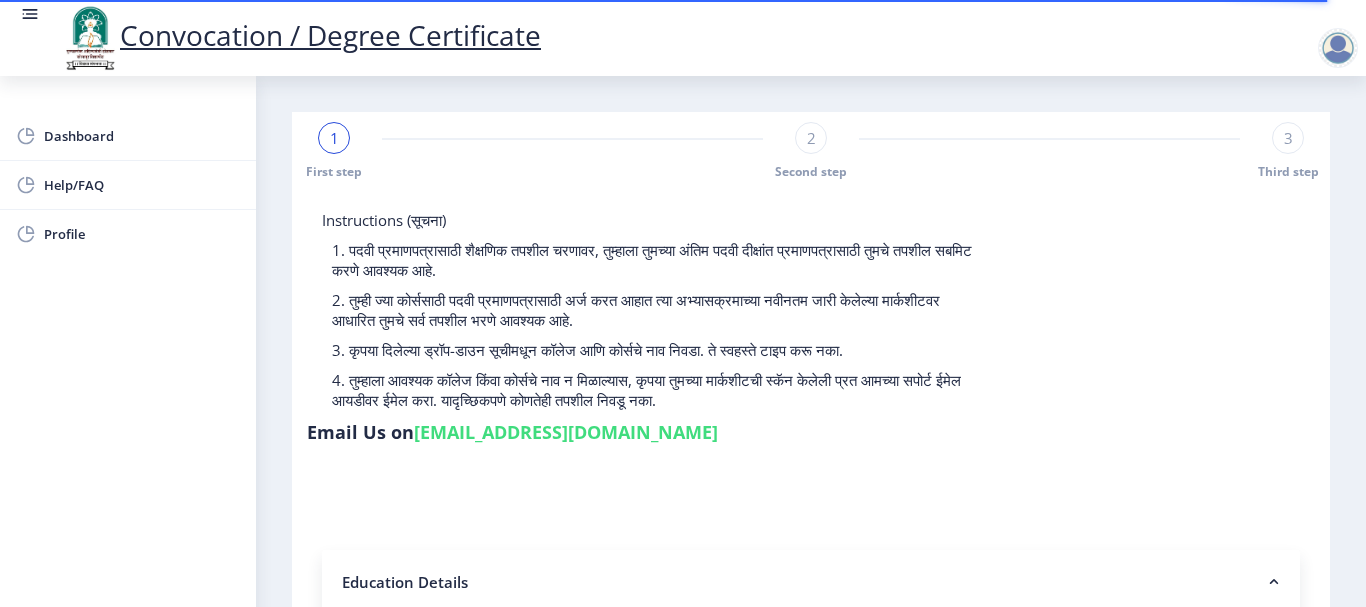 click on "Instructions (सूचना)" 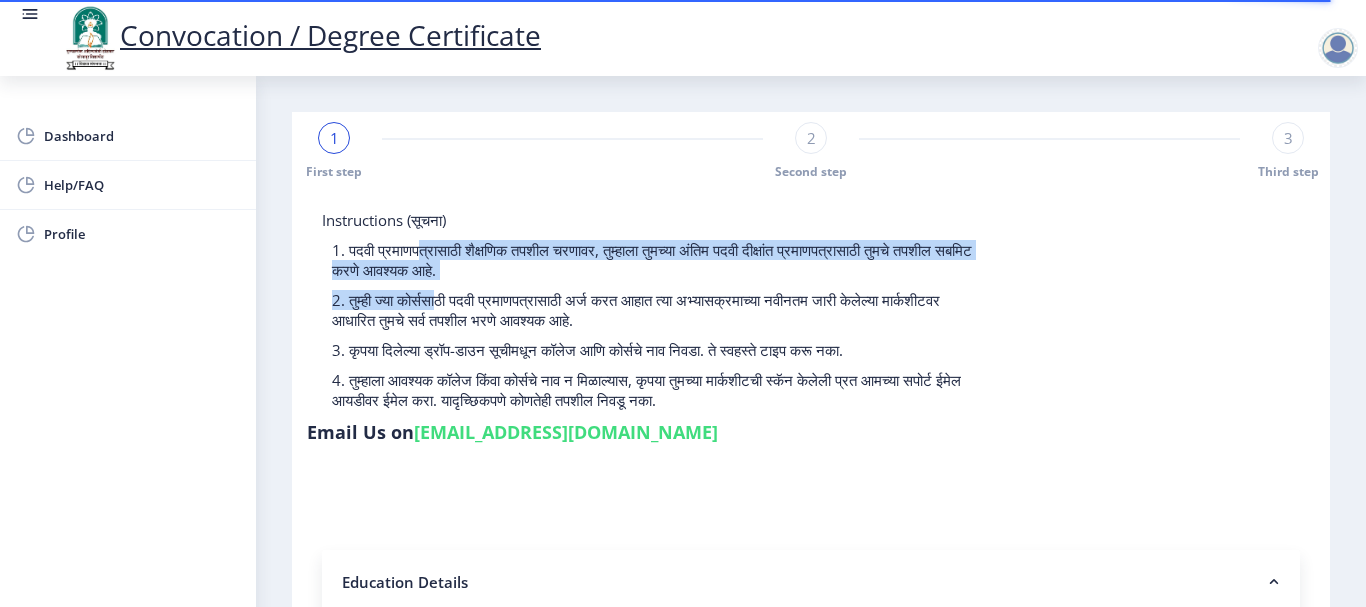 drag, startPoint x: 427, startPoint y: 288, endPoint x: 427, endPoint y: 306, distance: 18 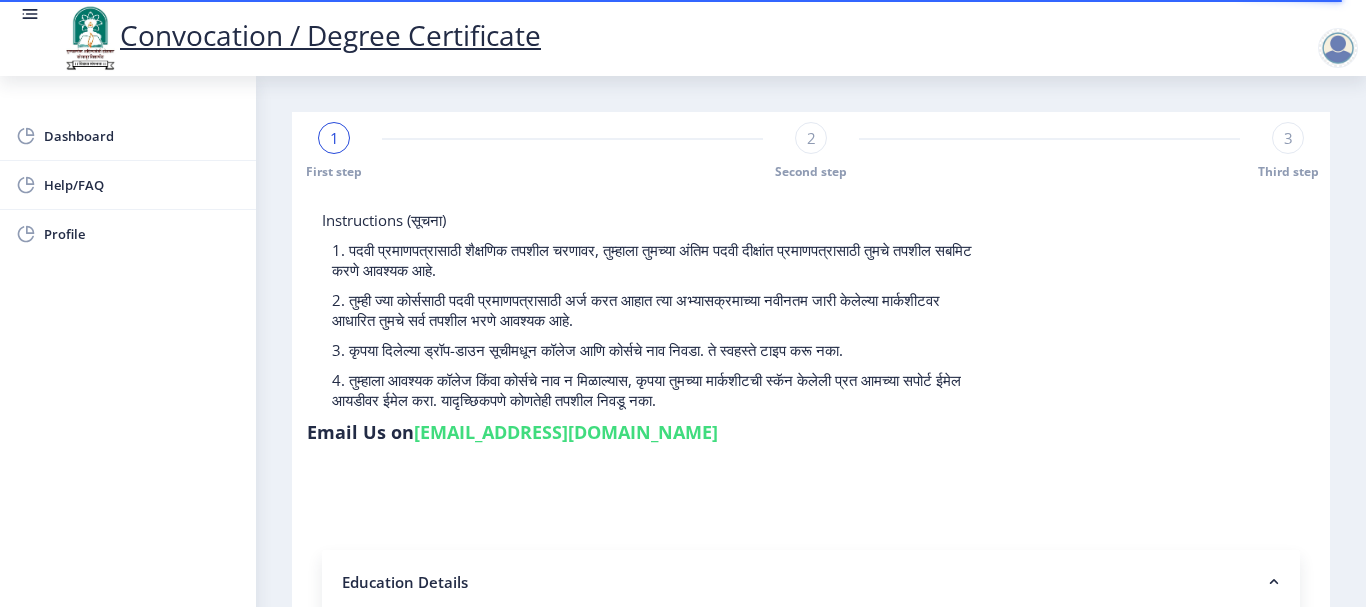 click on "3. कृपया दिलेल्या ड्रॉप-डाउन सूचीमधून कॉलेज आणि कोर्सचे नाव निवडा. ते स्वहस्ते टाइप करू नका." 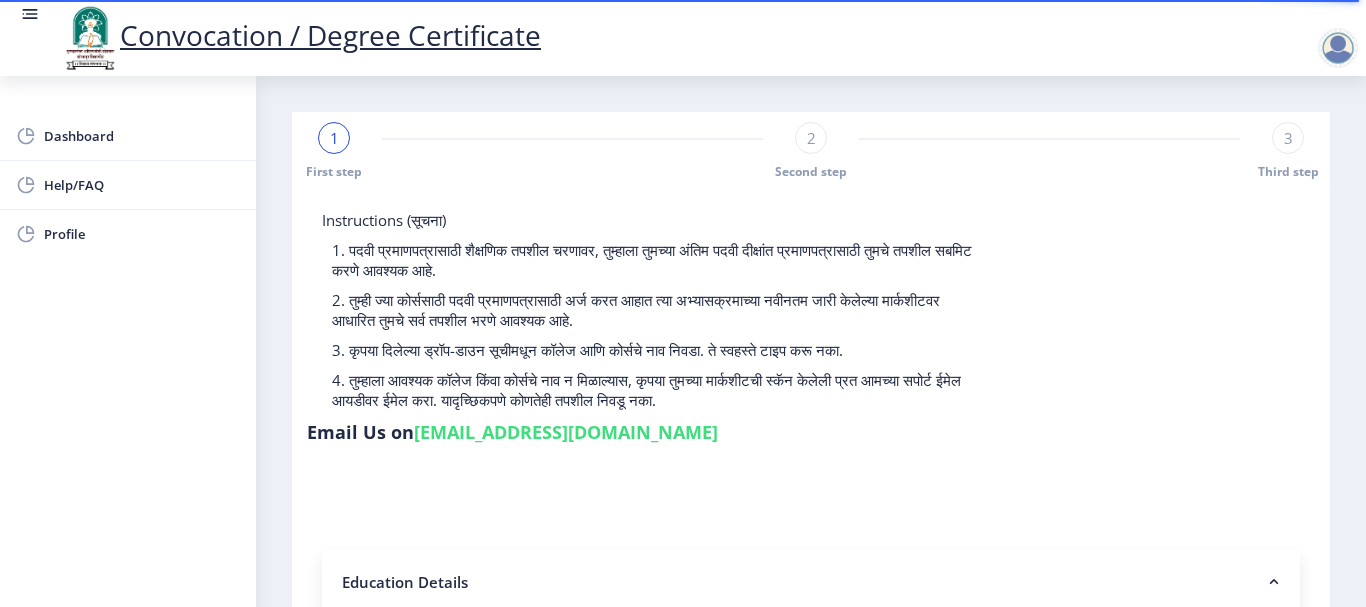 click 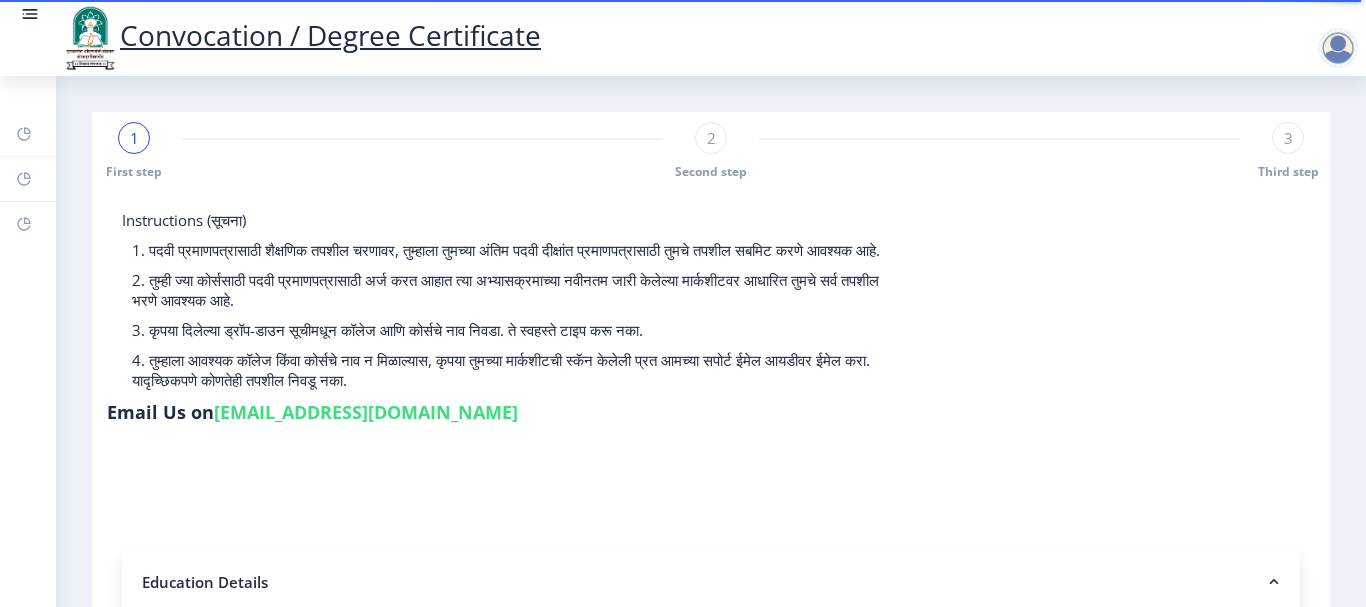 click 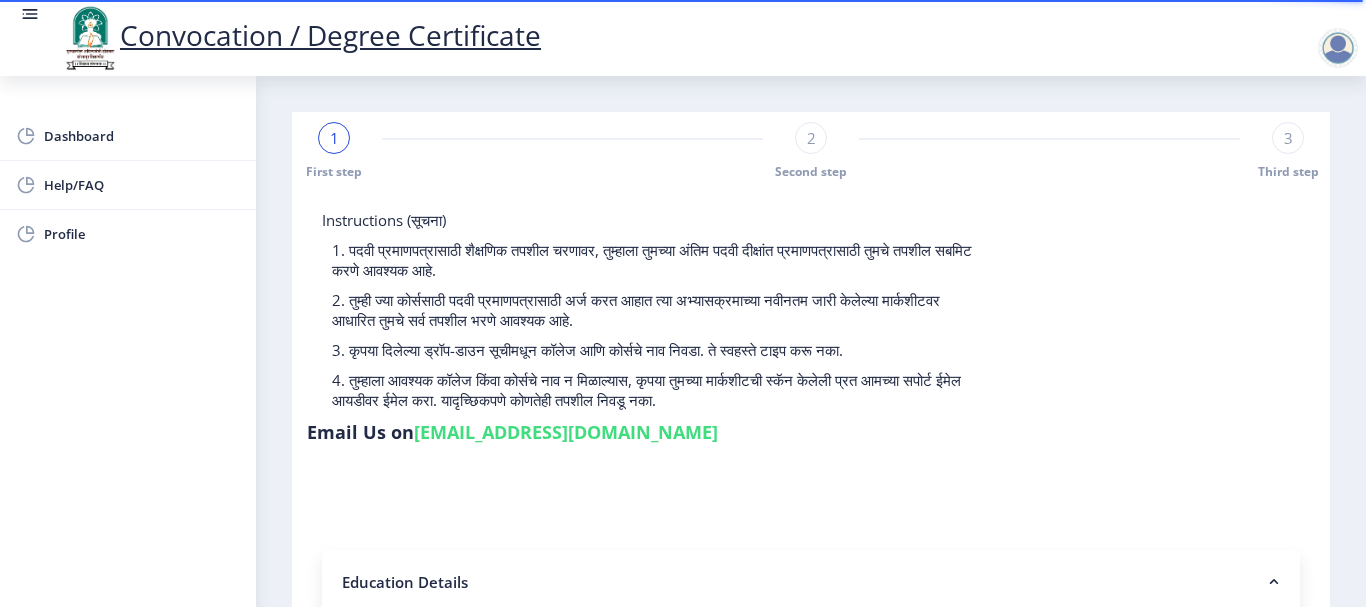 click 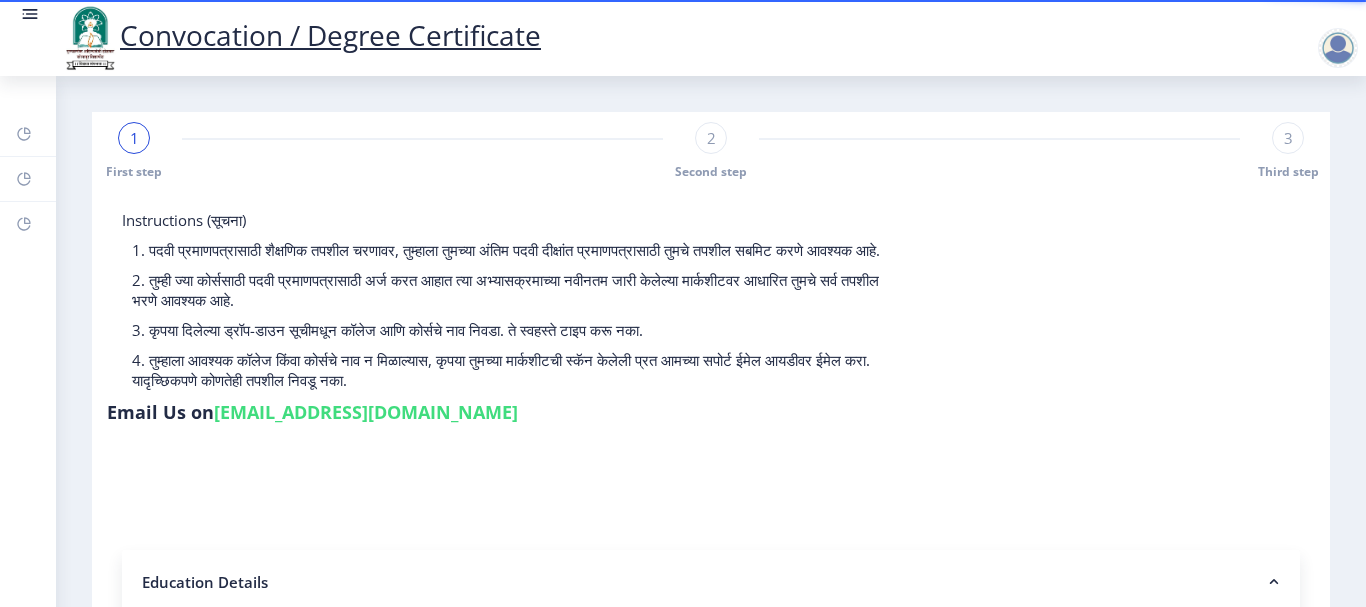 click on "Education Details" 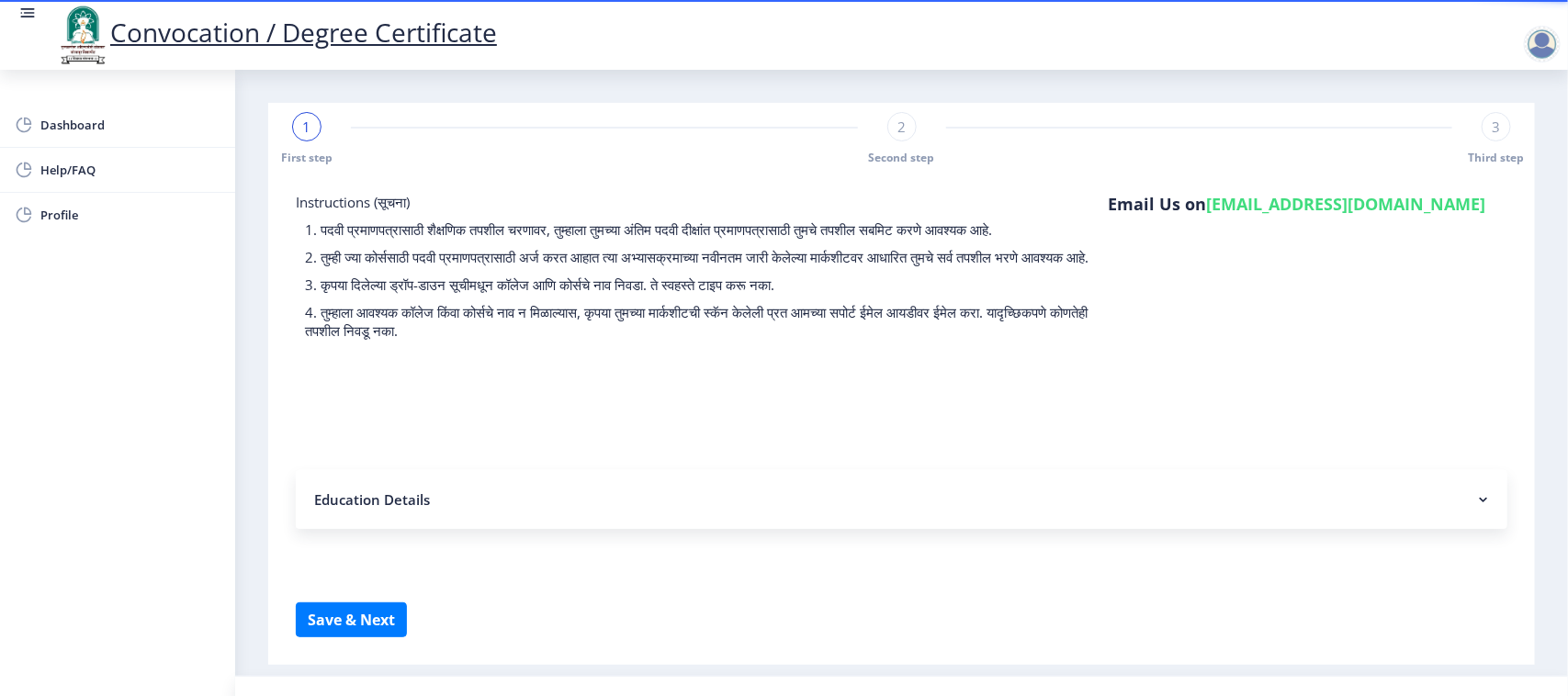 click on "Email Us on   su.sfc@studentscenter.in" 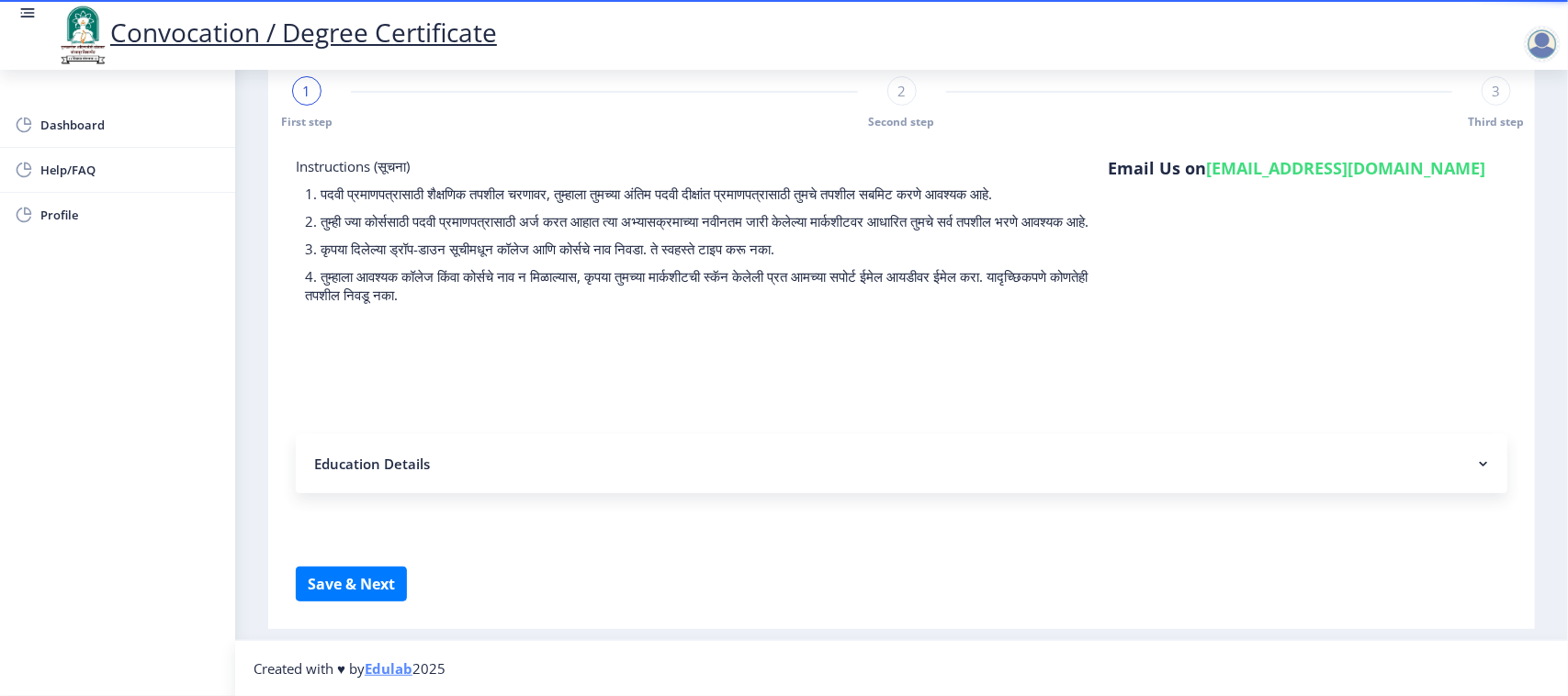 click on "Instructions (सूचना) 1. पदवी प्रमाणपत्रासाठी शैक्षणिक तपशील चरणावर, तुम्हाला तुमच्या अंतिम पदवी दीक्षांत प्रमाणपत्रासाठी तुमचे तपशील सबमिट करणे आवश्यक आहे.   2. तुम्ही ज्या कोर्ससाठी पदवी प्रमाणपत्रासाठी अर्ज करत आहात त्या अभ्यासक्रमाच्या नवीनतम जारी केलेल्या मार्कशीटवर आधारित तुमचे सर्व तपशील भरणे आवश्यक आहे.  Email Us on   su.sfc@studentscenter.in Education Details   Enter Your PRN Number (तुमचा पीआरएन (कायम नोंदणी क्रमांक) एंटर करा)   * * Regular * *" 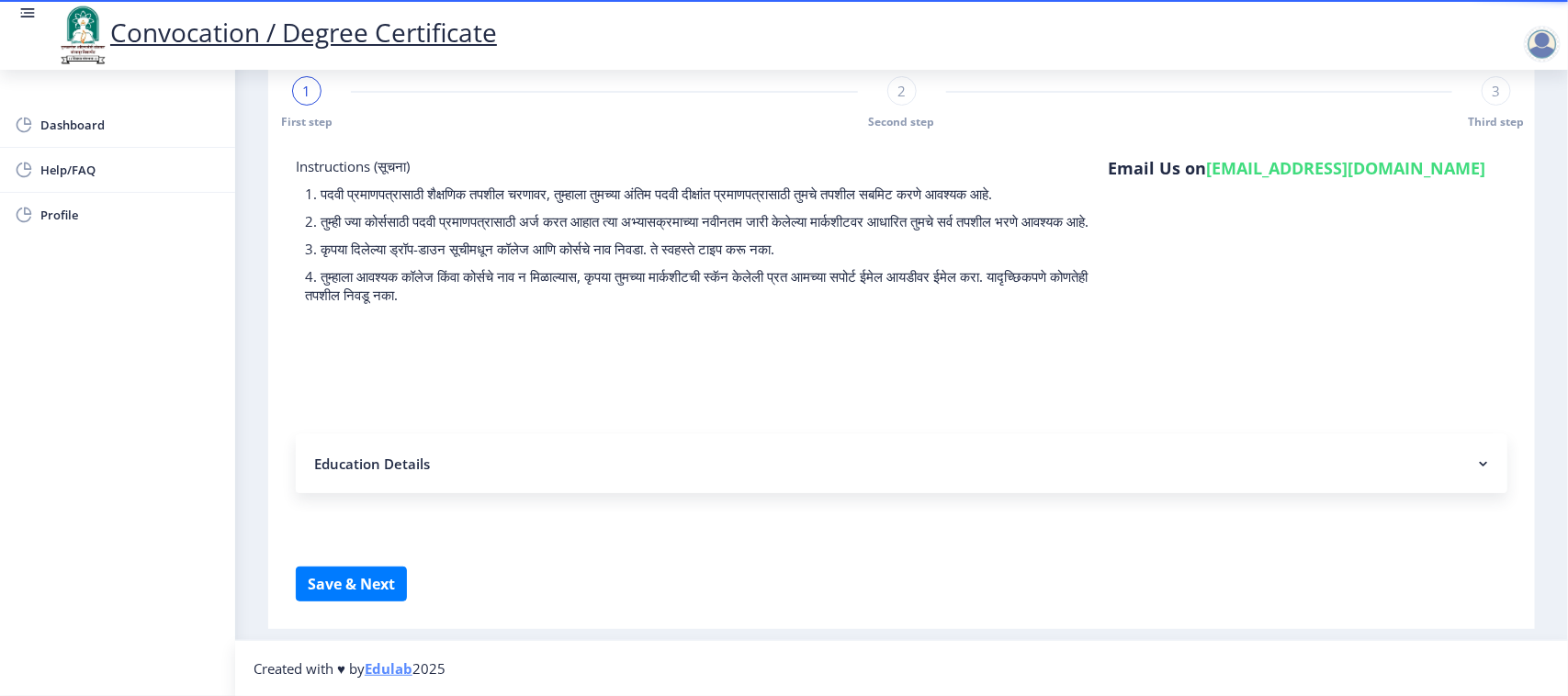 click on "Instructions (सूचना) 1. पदवी प्रमाणपत्रासाठी शैक्षणिक तपशील चरणावर, तुम्हाला तुमच्या अंतिम पदवी दीक्षांत प्रमाणपत्रासाठी तुमचे तपशील सबमिट करणे आवश्यक आहे.   2. तुम्ही ज्या कोर्ससाठी पदवी प्रमाणपत्रासाठी अर्ज करत आहात त्या अभ्यासक्रमाच्या नवीनतम जारी केलेल्या मार्कशीटवर आधारित तुमचे सर्व तपशील भरणे आवश्यक आहे.  Email Us on   su.sfc@studentscenter.in Education Details   Enter Your PRN Number (तुमचा पीआरएन (कायम नोंदणी क्रमांक) एंटर करा)   * * Regular * *" 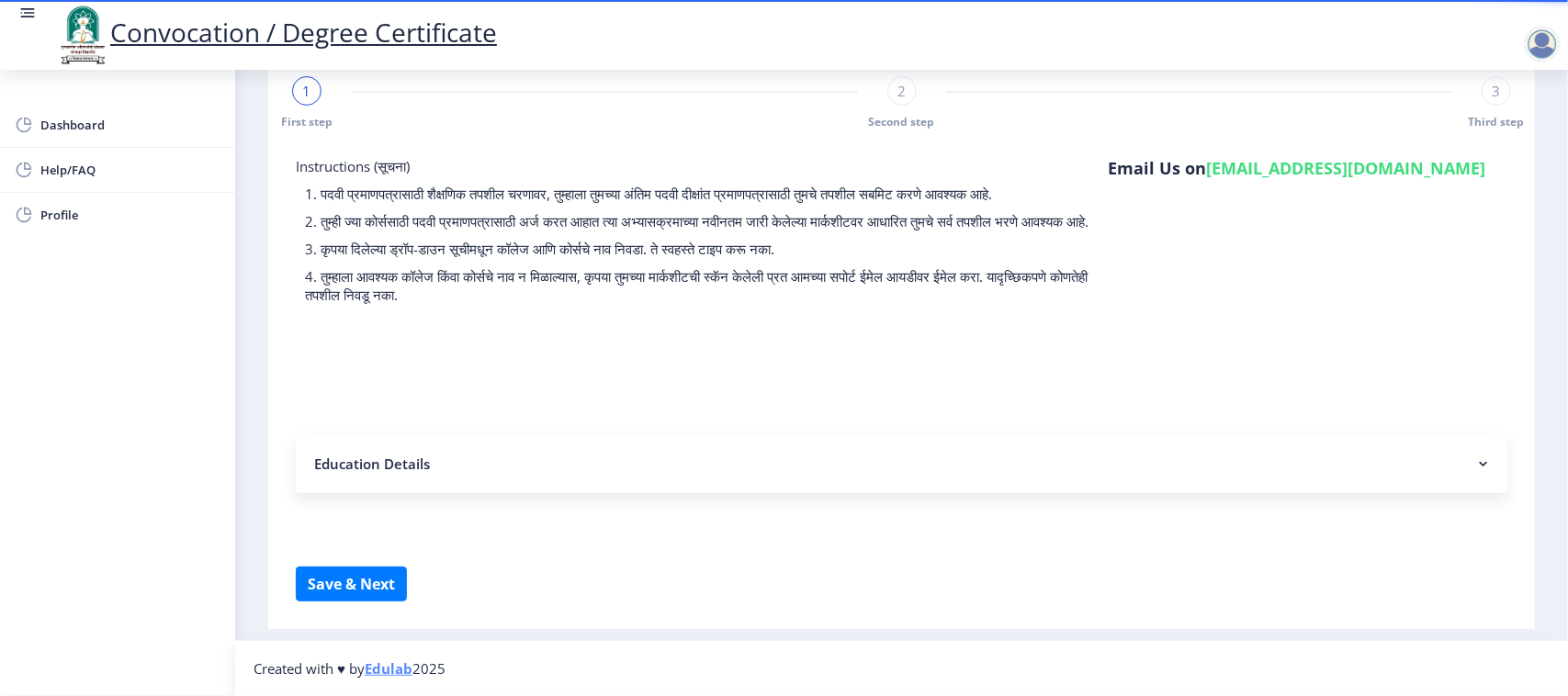 click 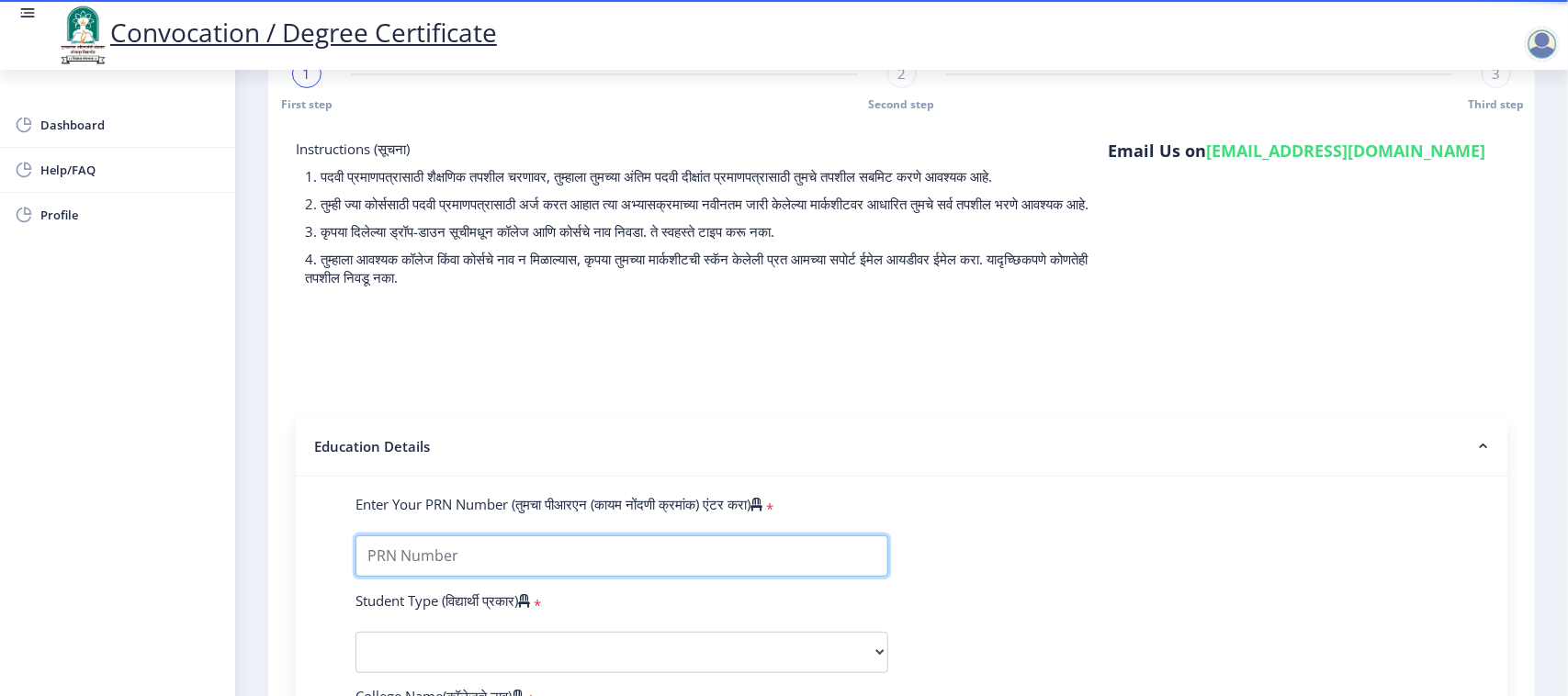 click on "Enter Your PRN Number (तुमचा पीआरएन (कायम नोंदणी क्रमांक) एंटर करा)" at bounding box center [622, 556] 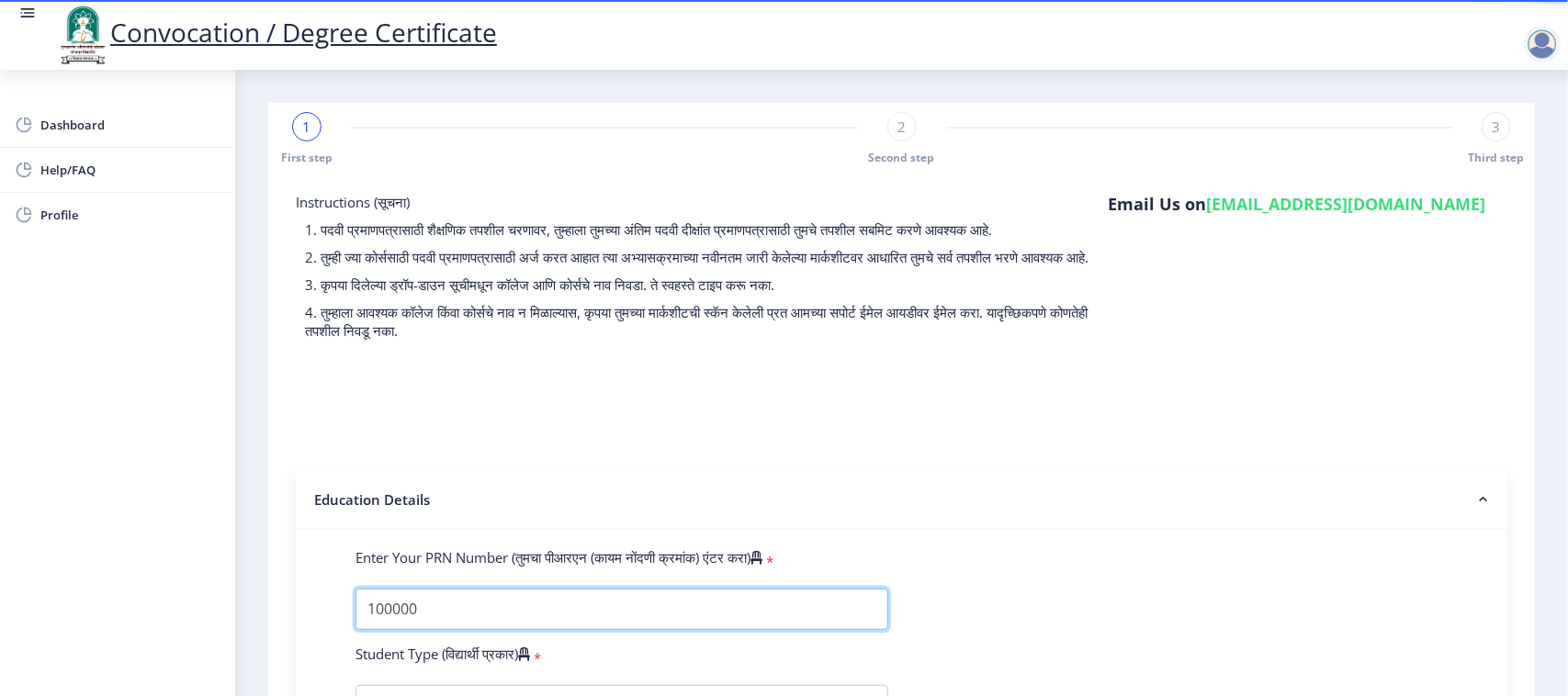 scroll, scrollTop: 115, scrollLeft: 0, axis: vertical 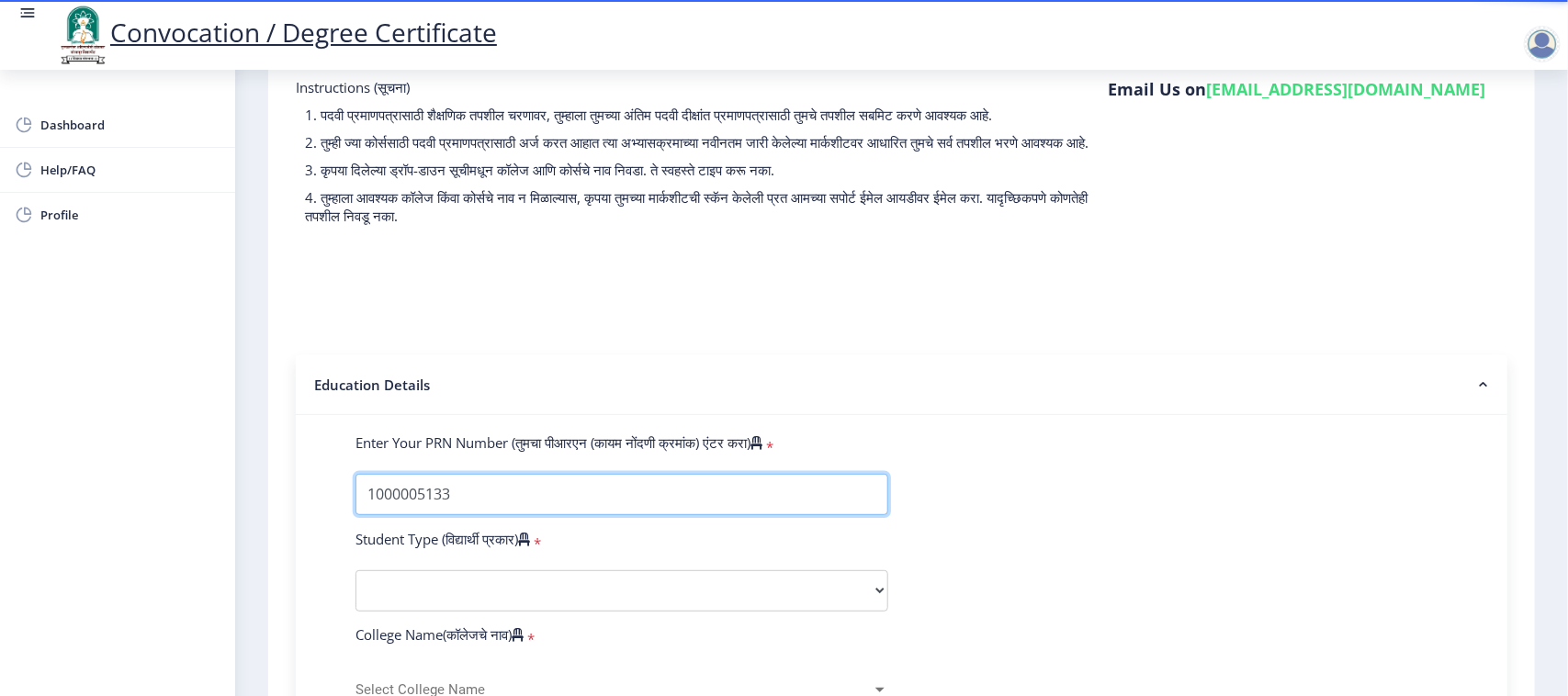 type on "1000005133" 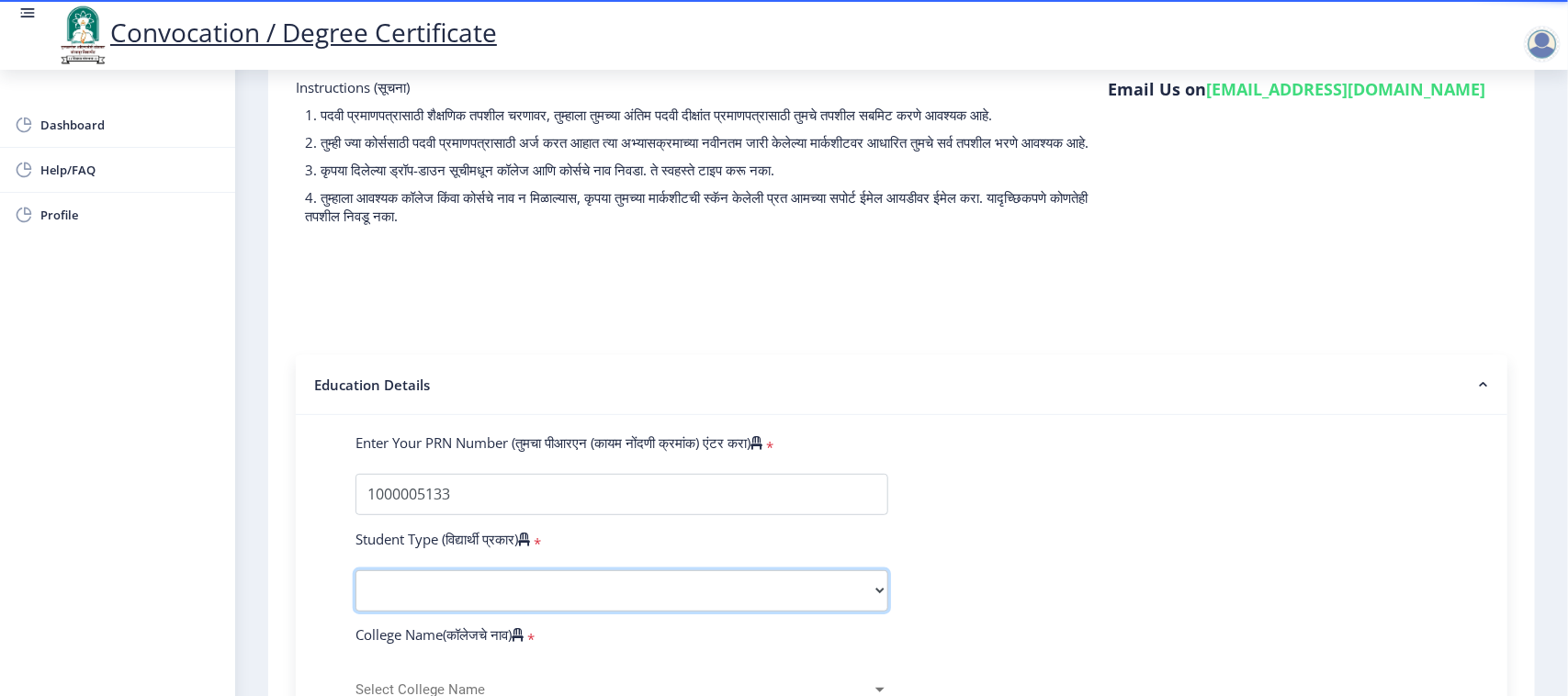 click on "Select Student Type Regular External" at bounding box center [622, 590] 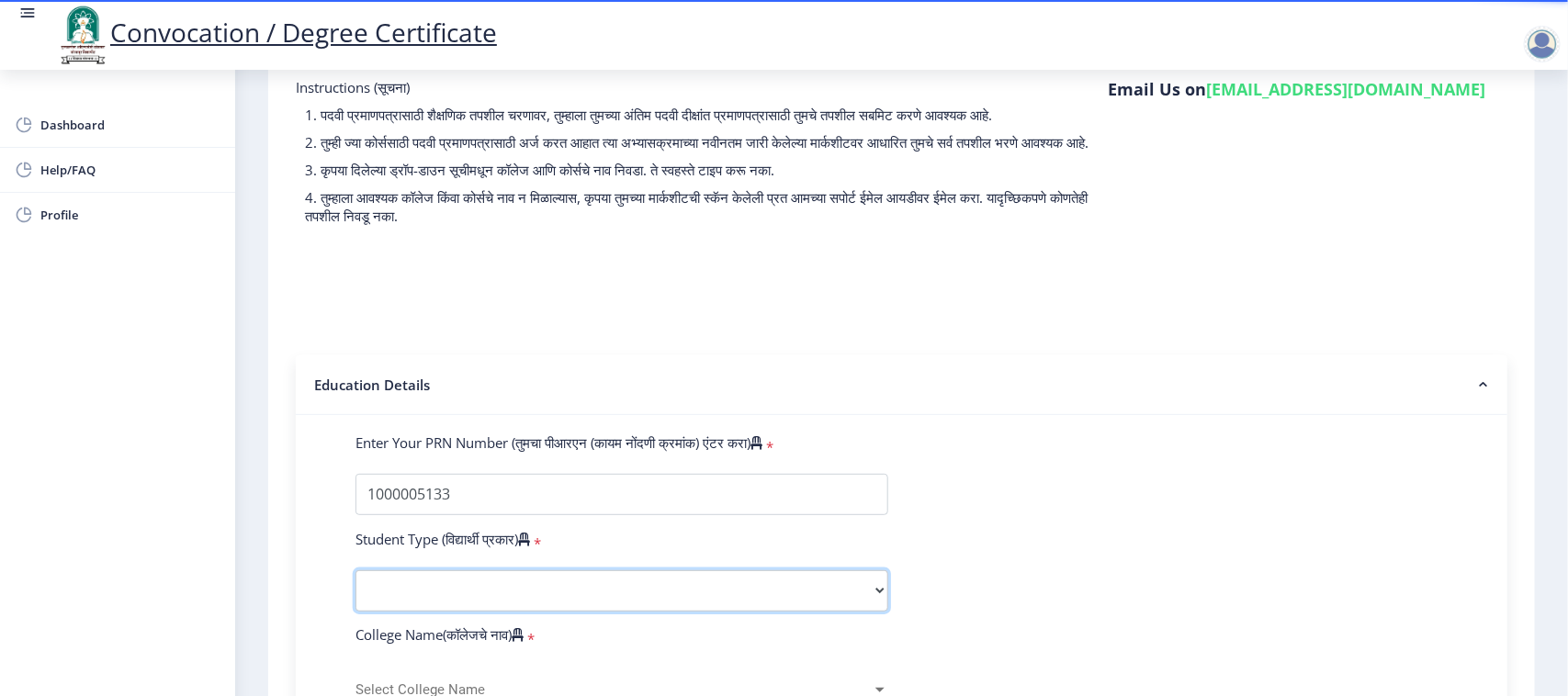 select on "Regular" 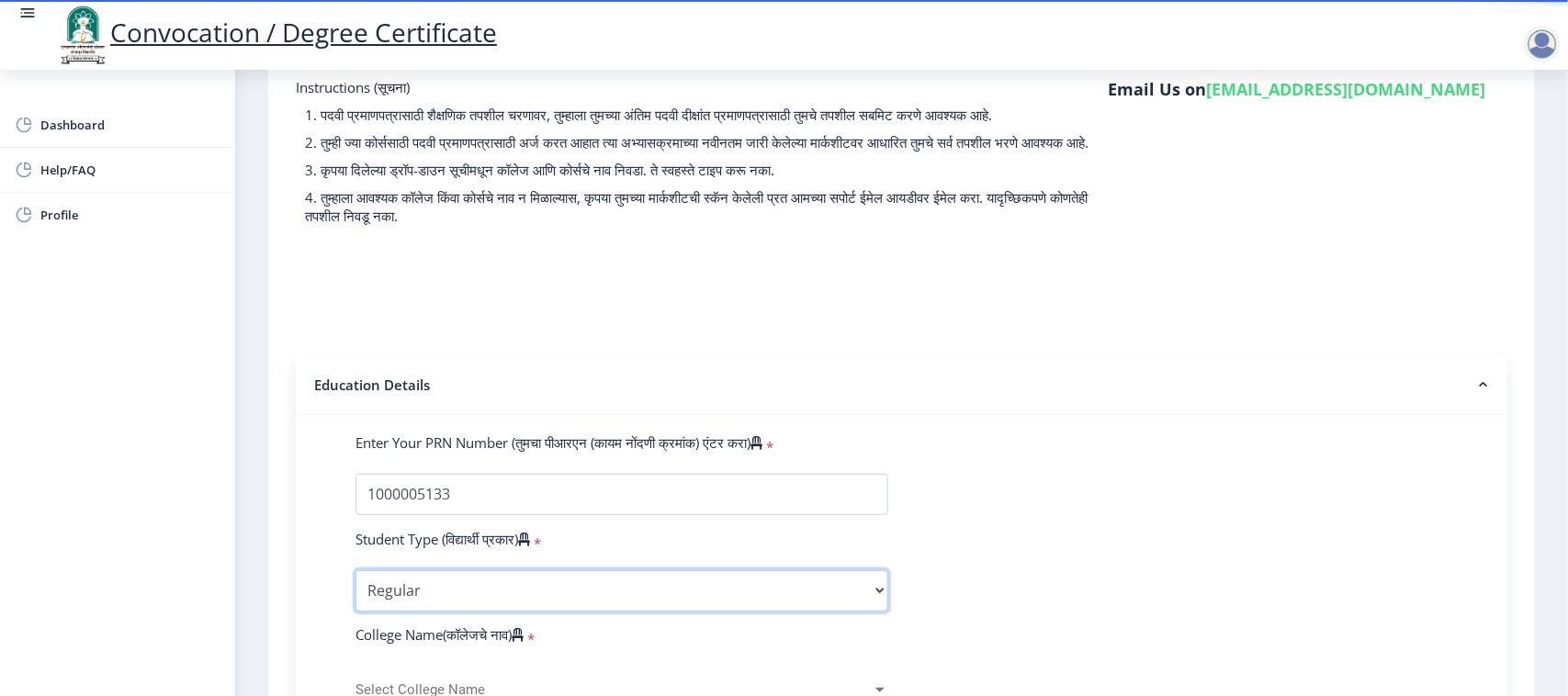 click on "Select Student Type Regular External" at bounding box center [622, 590] 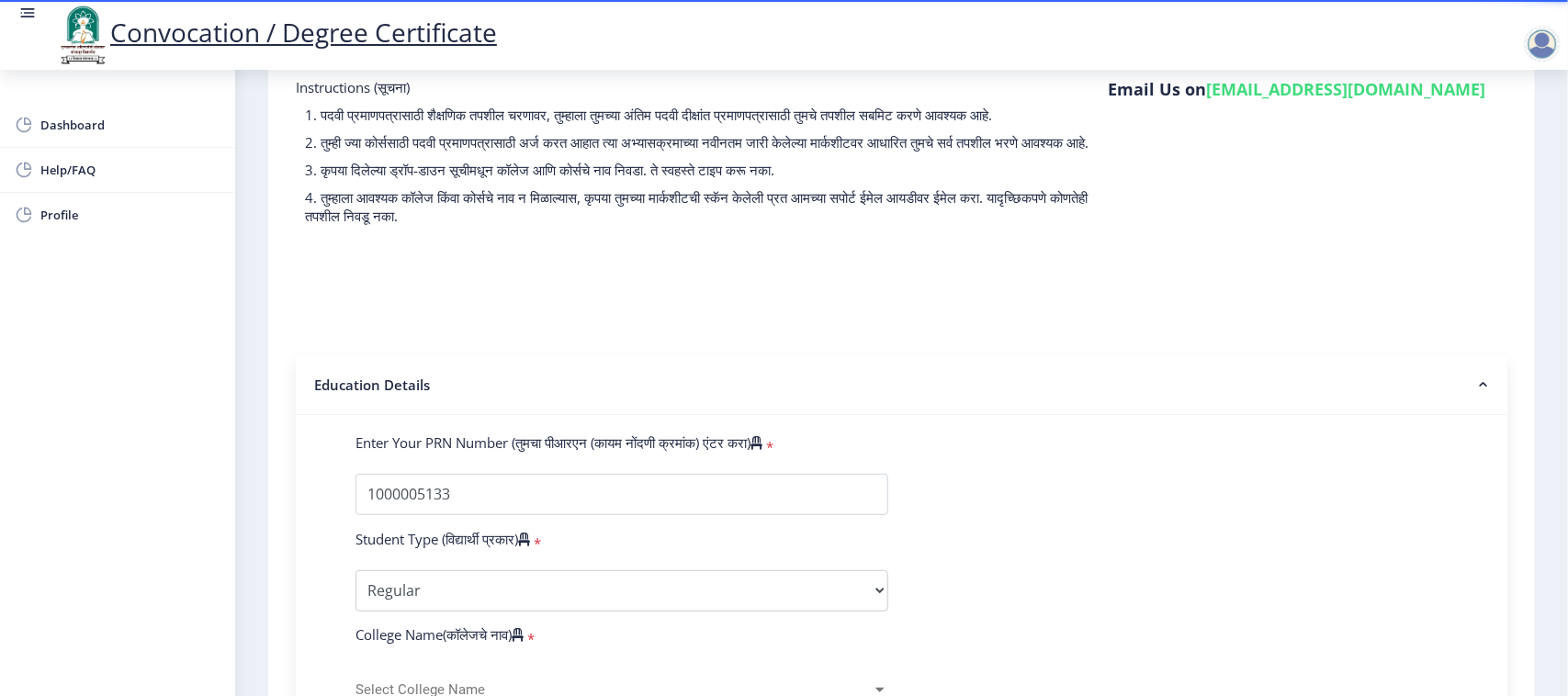 click on "Instructions (सूचना) 1. पदवी प्रमाणपत्रासाठी शैक्षणिक तपशील चरणावर, तुम्हाला तुमच्या अंतिम पदवी दीक्षांत प्रमाणपत्रासाठी तुमचे तपशील सबमिट करणे आवश्यक आहे.   2. तुम्ही ज्या कोर्ससाठी पदवी प्रमाणपत्रासाठी अर्ज करत आहात त्या अभ्यासक्रमाच्या नवीनतम जारी केलेल्या मार्कशीटवर आधारित तुमचे सर्व तपशील भरणे आवश्यक आहे.  Email Us on   su.sfc@studentscenter.in Education Details   Enter Your PRN Number (तुमचा पीआरएन (कायम नोंदणी क्रमांक) एंटर करा)   * * Regular * *" 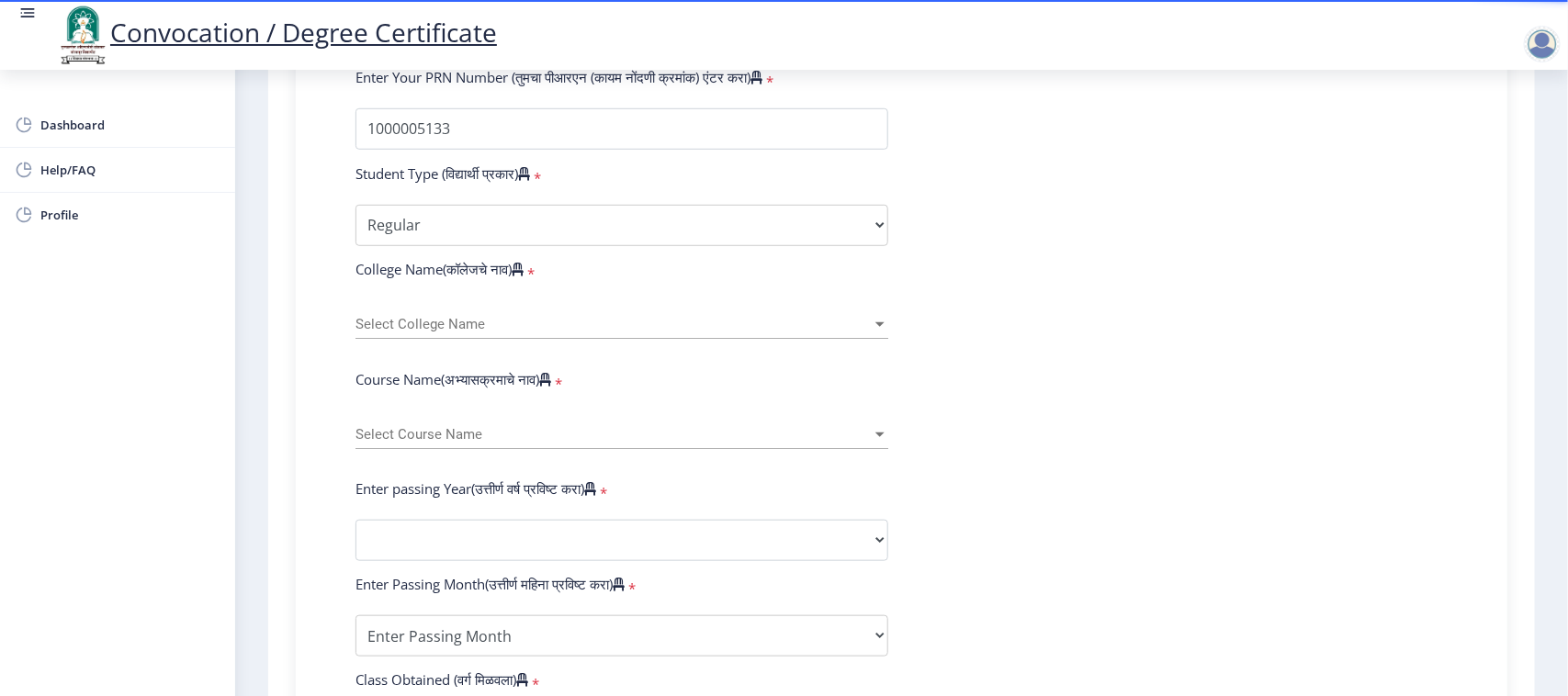 scroll, scrollTop: 551, scrollLeft: 0, axis: vertical 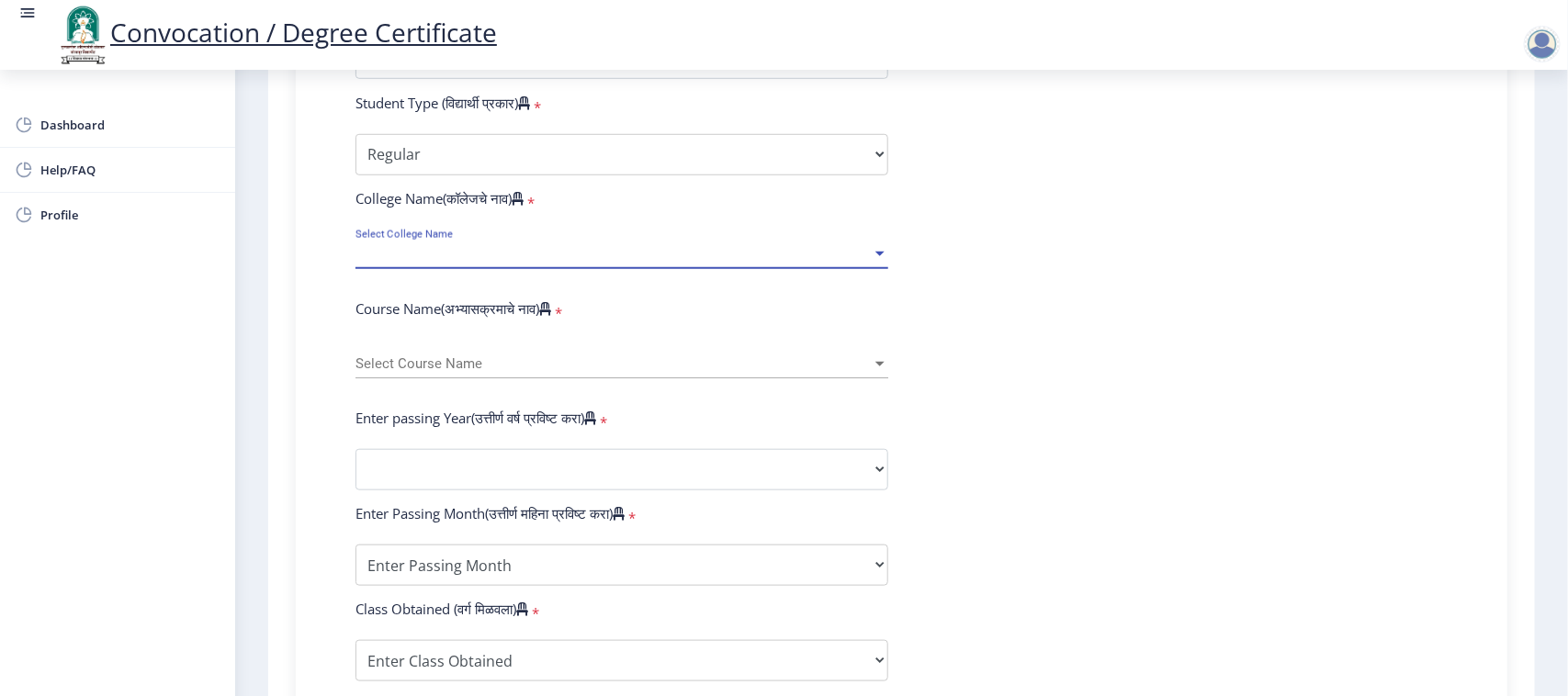 click on "Select College Name" at bounding box center [614, 253] 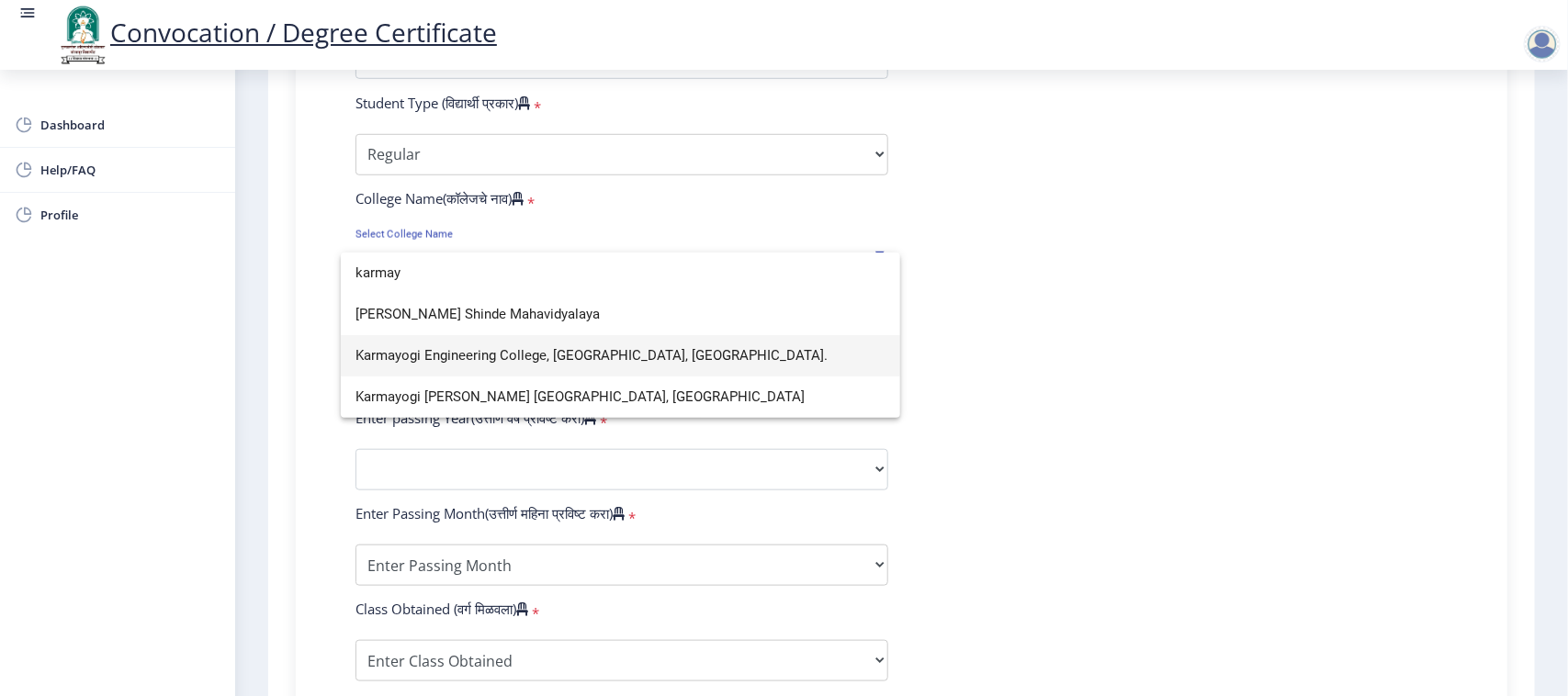 type on "karmay" 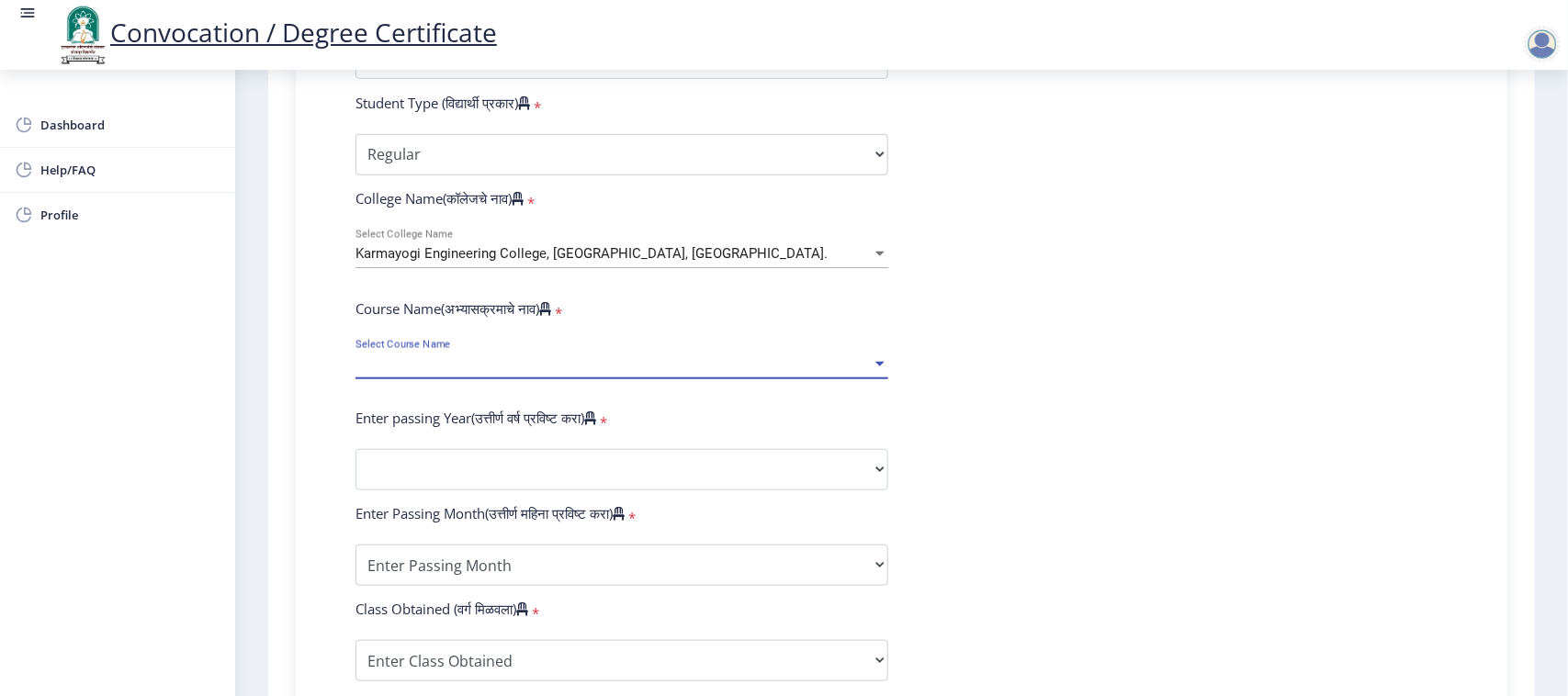 click on "Select Course Name" at bounding box center (614, 364) 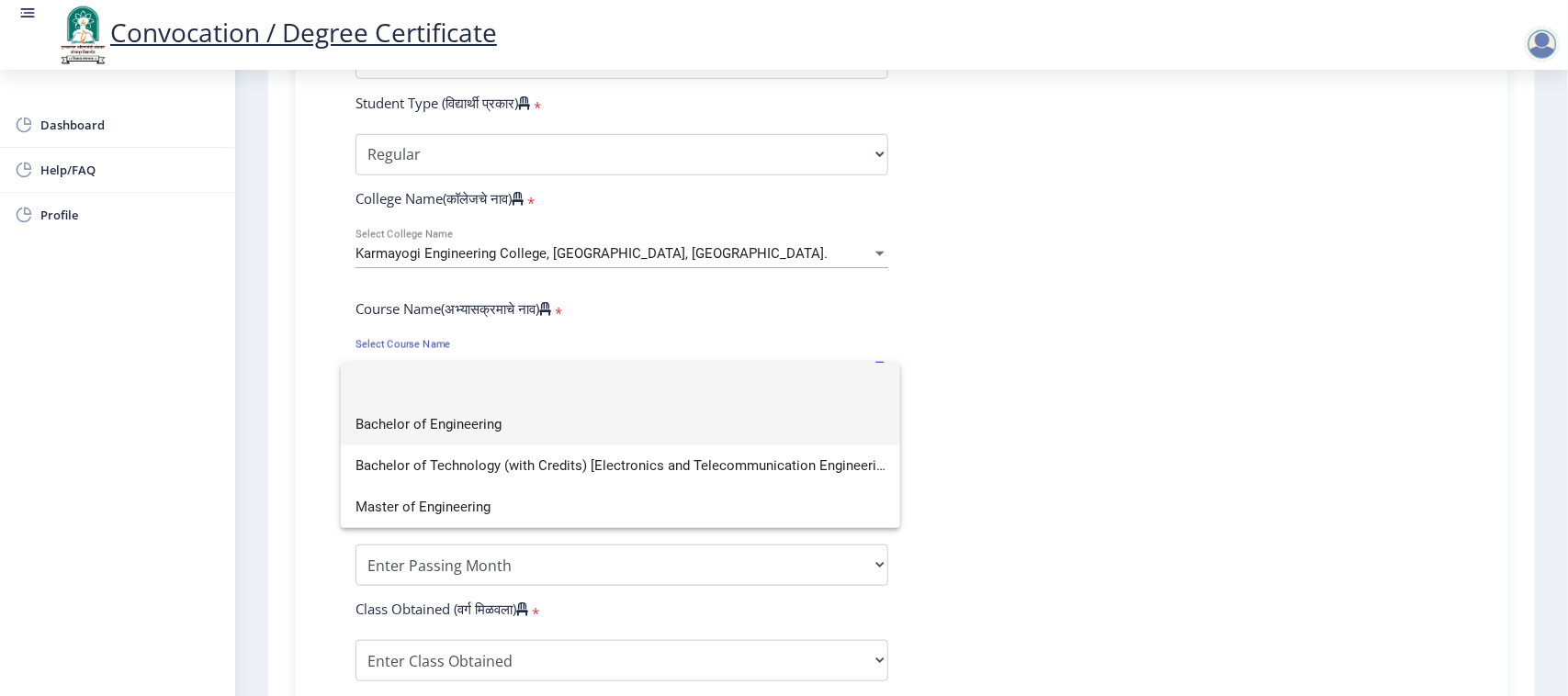 click on "Bachelor of Engineering" at bounding box center [620, 424] 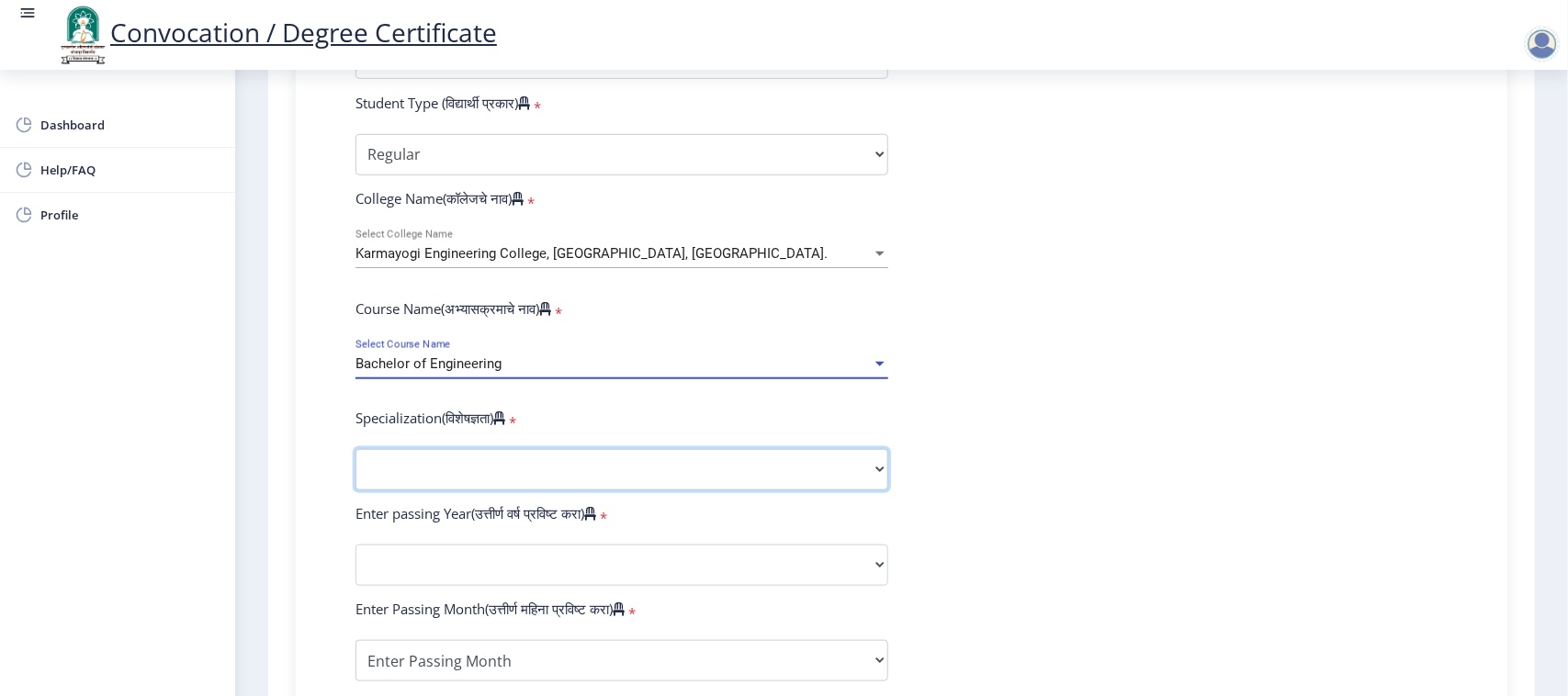 click on "Specialization Bio-Medical Engineering Civil Engineering Computer Science & Engineering Electrical & Electronics Engineering Electrical Engineering Electronics & Telecommunication Engineering Electronics Engineering Information Technology Mechanical Engineering Other" at bounding box center (622, 469) 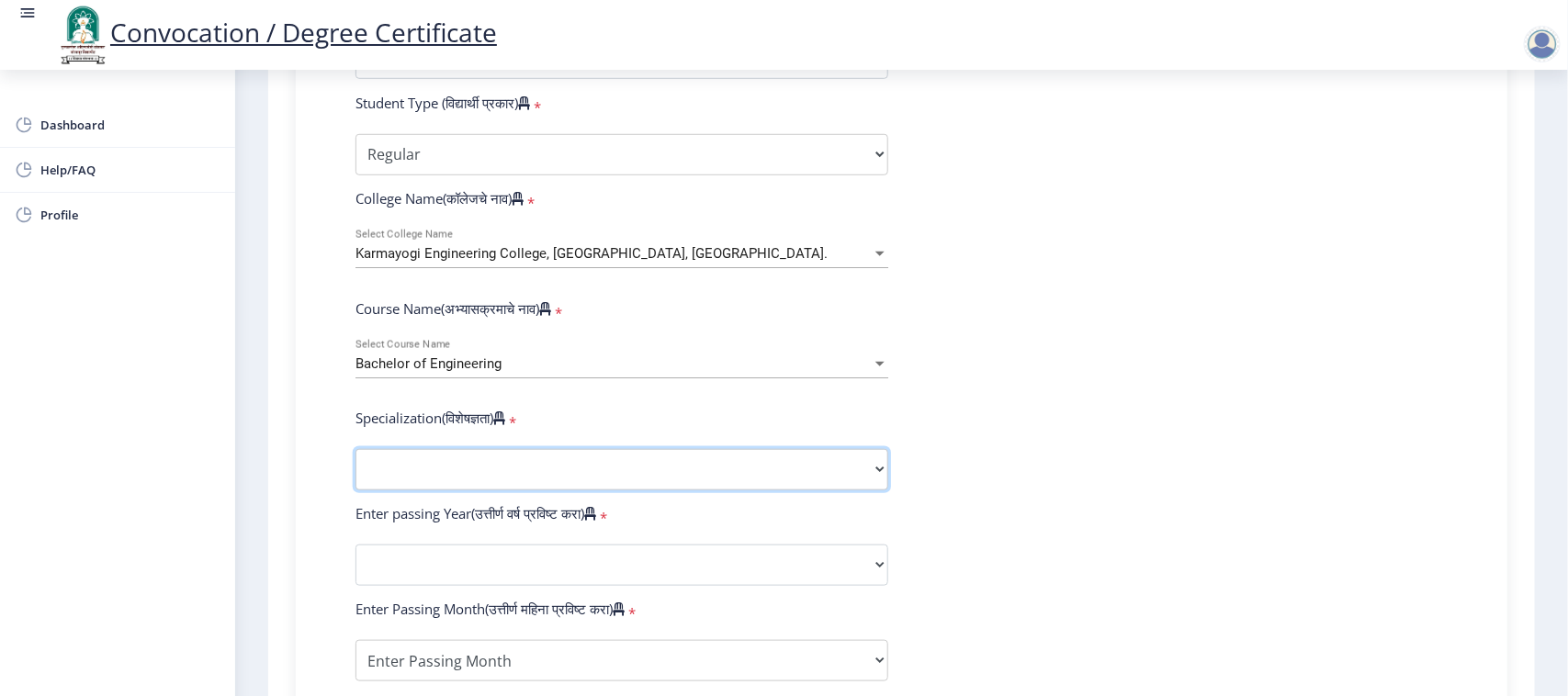 select on "Mechanical Engineering" 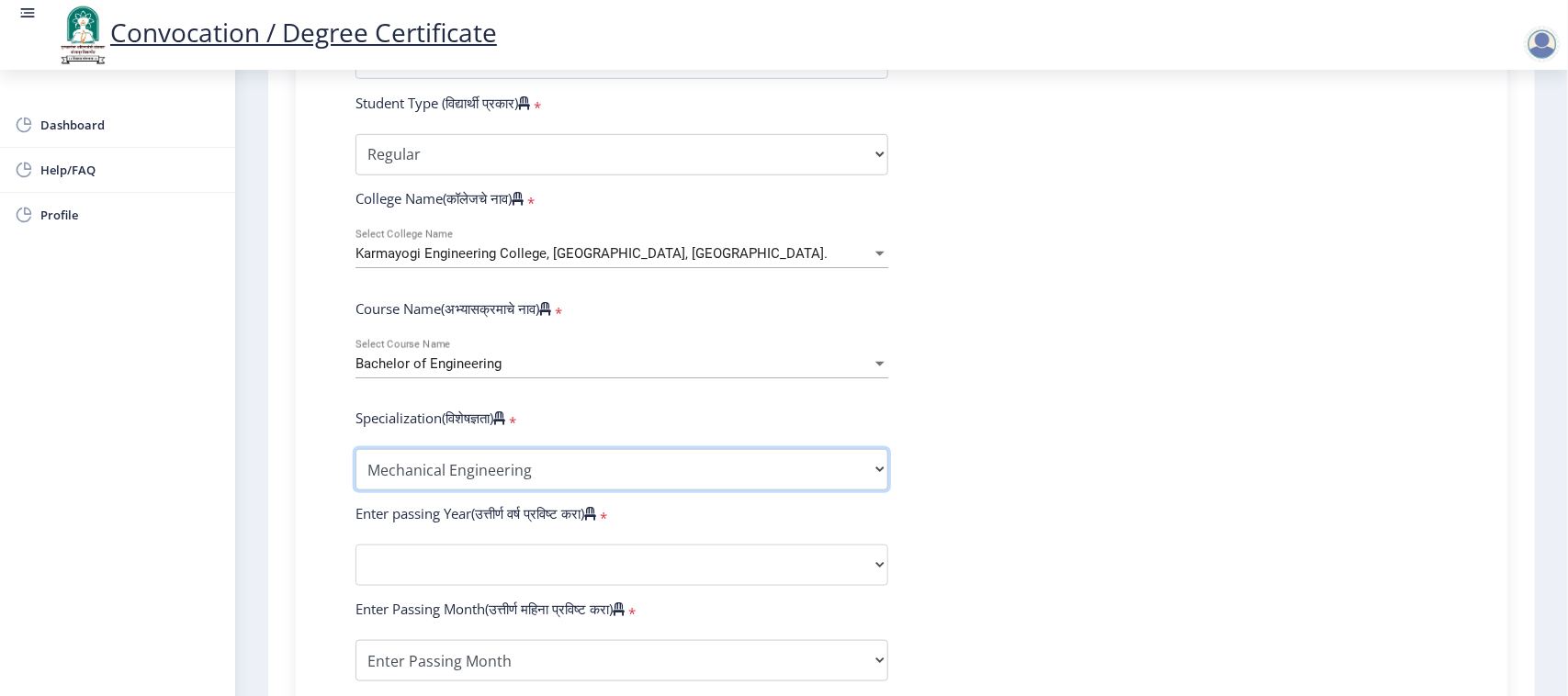 click on "Specialization Bio-Medical Engineering Civil Engineering Computer Science & Engineering Electrical & Electronics Engineering Electrical Engineering Electronics & Telecommunication Engineering Electronics Engineering Information Technology Mechanical Engineering Other" at bounding box center [622, 469] 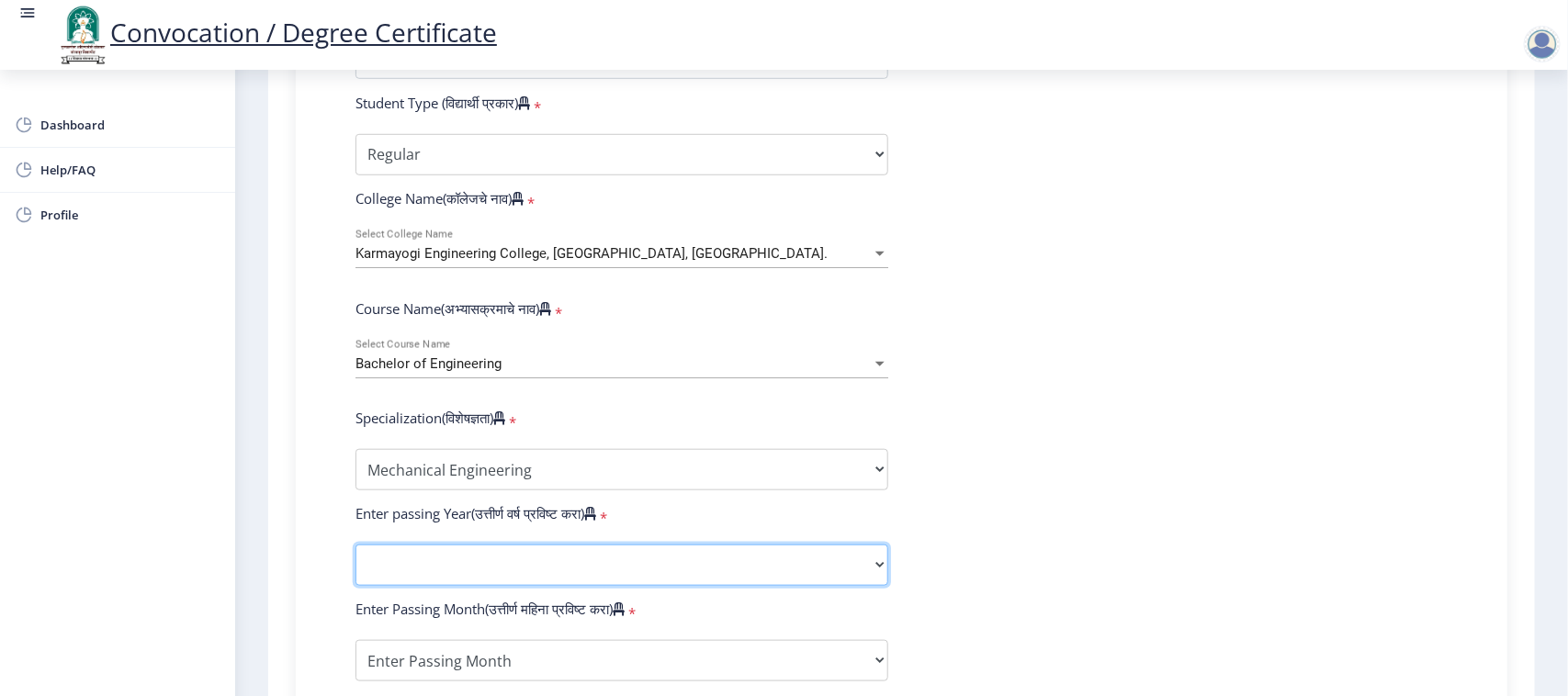 click on "2025   2024   2023   2022   2021   2020   2019   2018   2017   2016   2015   2014   2013   2012   2011   2010   2009   2008   2007   2006   2005   2004   2003   2002   2001   2000   1999   1998   1997   1996   1995   1994   1993   1992   1991   1990   1989   1988   1987   1986   1985   1984   1983   1982   1981   1980   1979   1978   1977   1976" 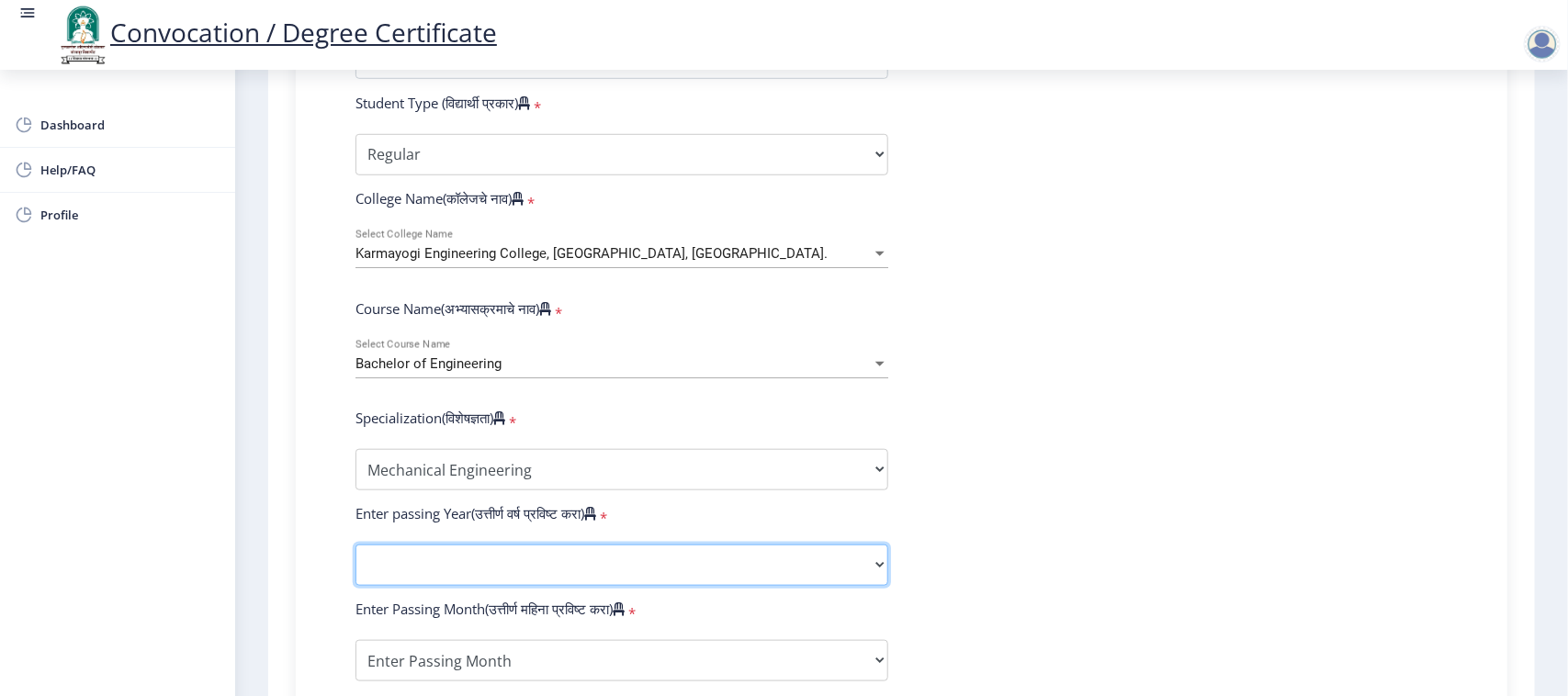 select on "2017" 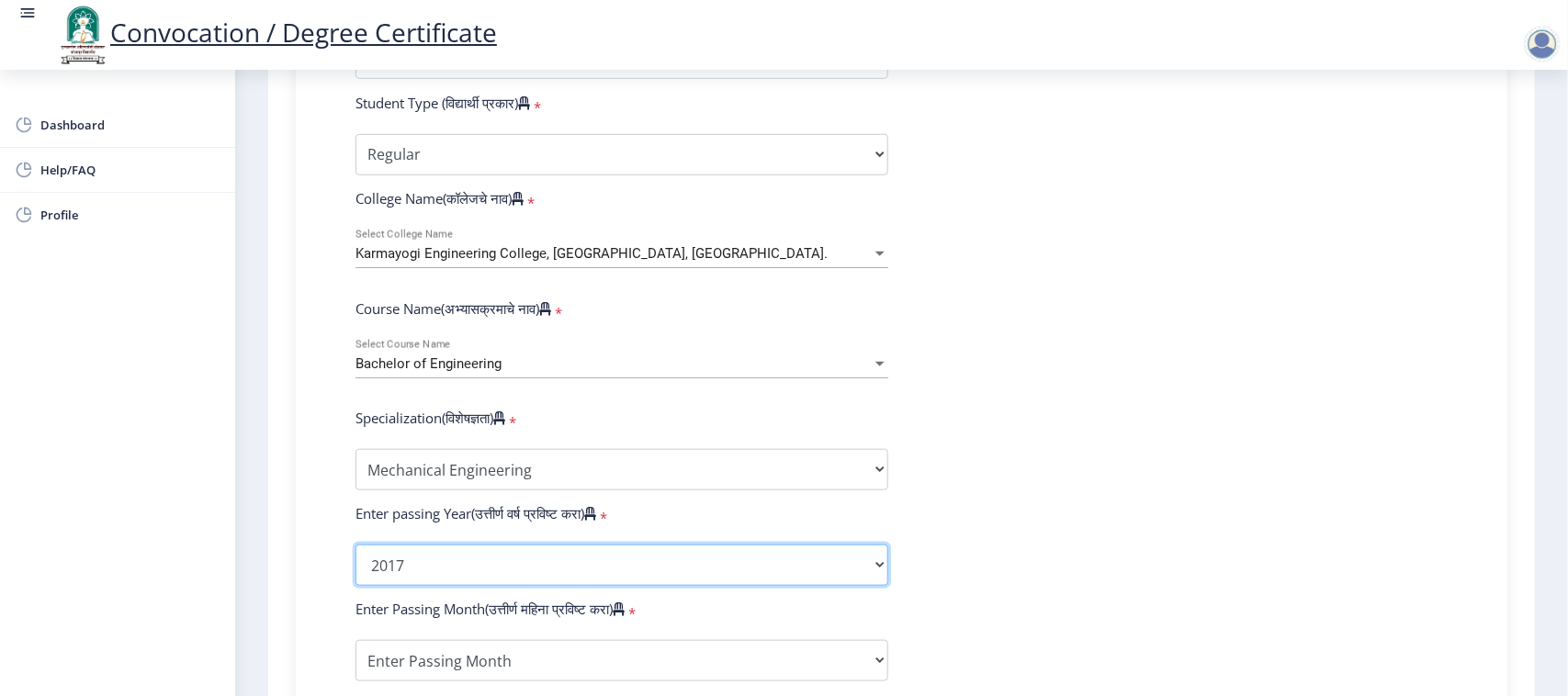 click on "2025   2024   2023   2022   2021   2020   2019   2018   2017   2016   2015   2014   2013   2012   2011   2010   2009   2008   2007   2006   2005   2004   2003   2002   2001   2000   1999   1998   1997   1996   1995   1994   1993   1992   1991   1990   1989   1988   1987   1986   1985   1984   1983   1982   1981   1980   1979   1978   1977   1976" 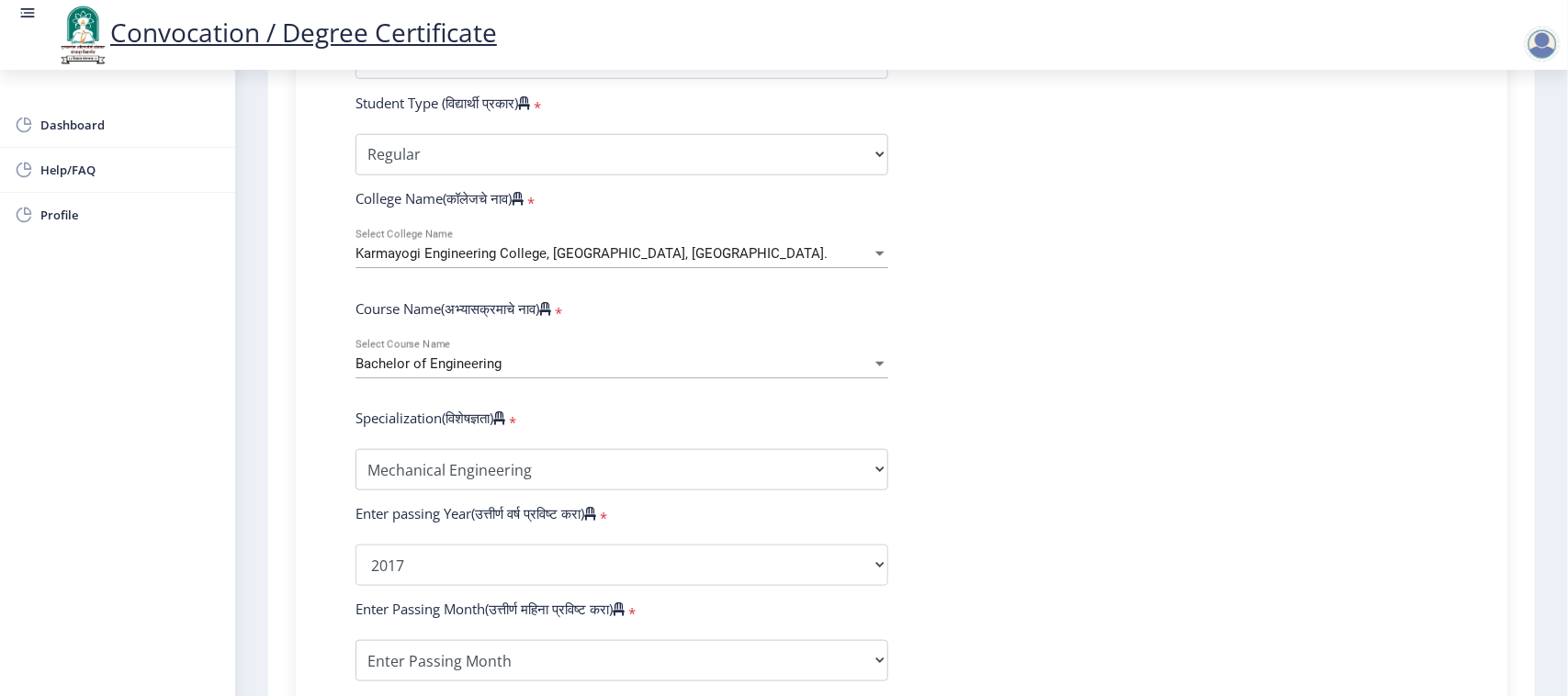 click on "Enter Your PRN Number (तुमचा पीआरएन (कायम नोंदणी क्रमांक) एंटर करा)   * Student Type (विद्यार्थी प्रकार)    * Select Student Type Regular External College Name(कॉलेजचे नाव)   * Karmayogi Engineering College, Shelve, Pandharpur. Select College Name Course Name(अभ्यासक्रमाचे नाव)   * Bachelor of Engineering Select Course Name  Specialization(विशेषज्ञता)   * Specialization Bio-Medical Engineering Civil Engineering Computer Science & Engineering Electrical & Electronics Engineering Electrical Engineering Electronics & Telecommunication Engineering Electronics Engineering Information Technology Mechanical Engineering Other Enter passing Year(उत्तीर्ण वर्ष प्रविष्ट करा)   *  2025   2024   2023   2022   2021   2020   2019   2018   2017   2016   2015   2014   2013   2012   2011   2010  *" 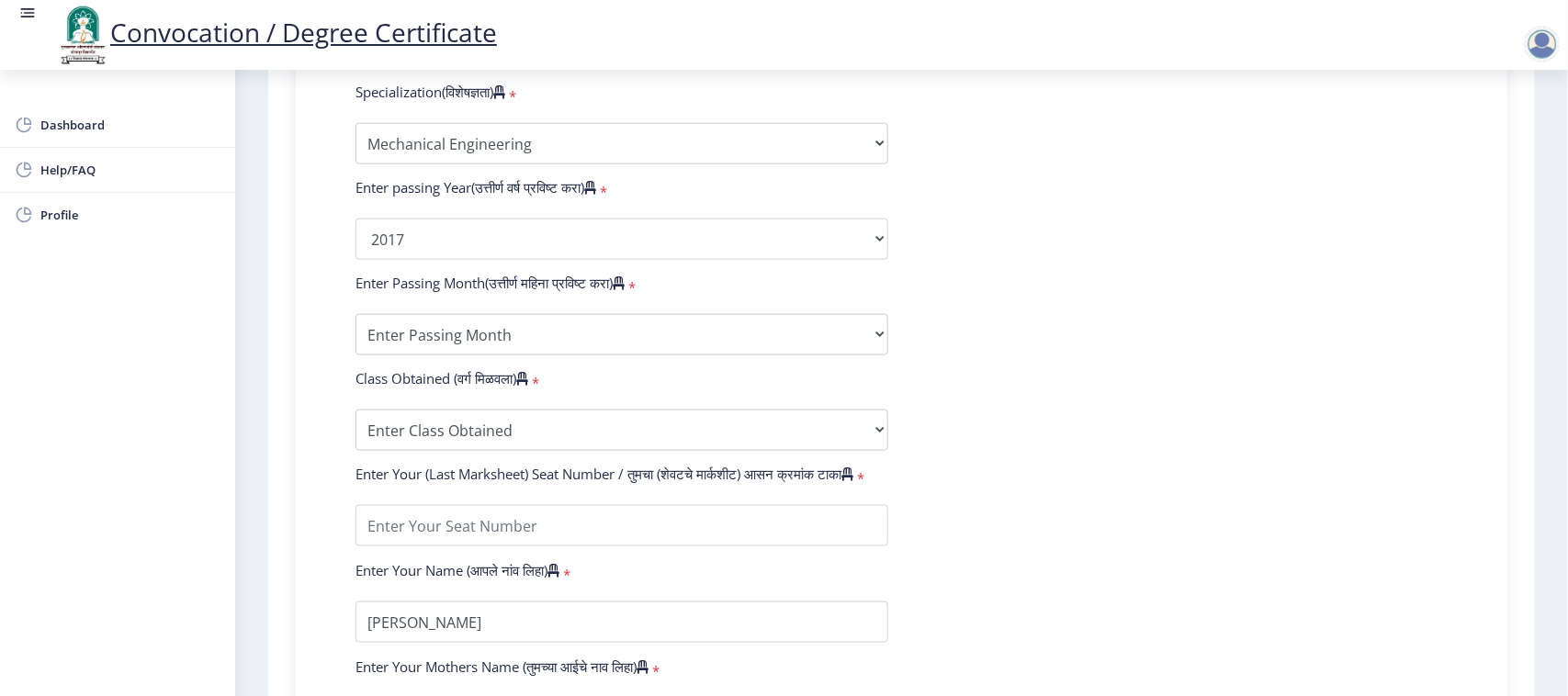 scroll, scrollTop: 892, scrollLeft: 0, axis: vertical 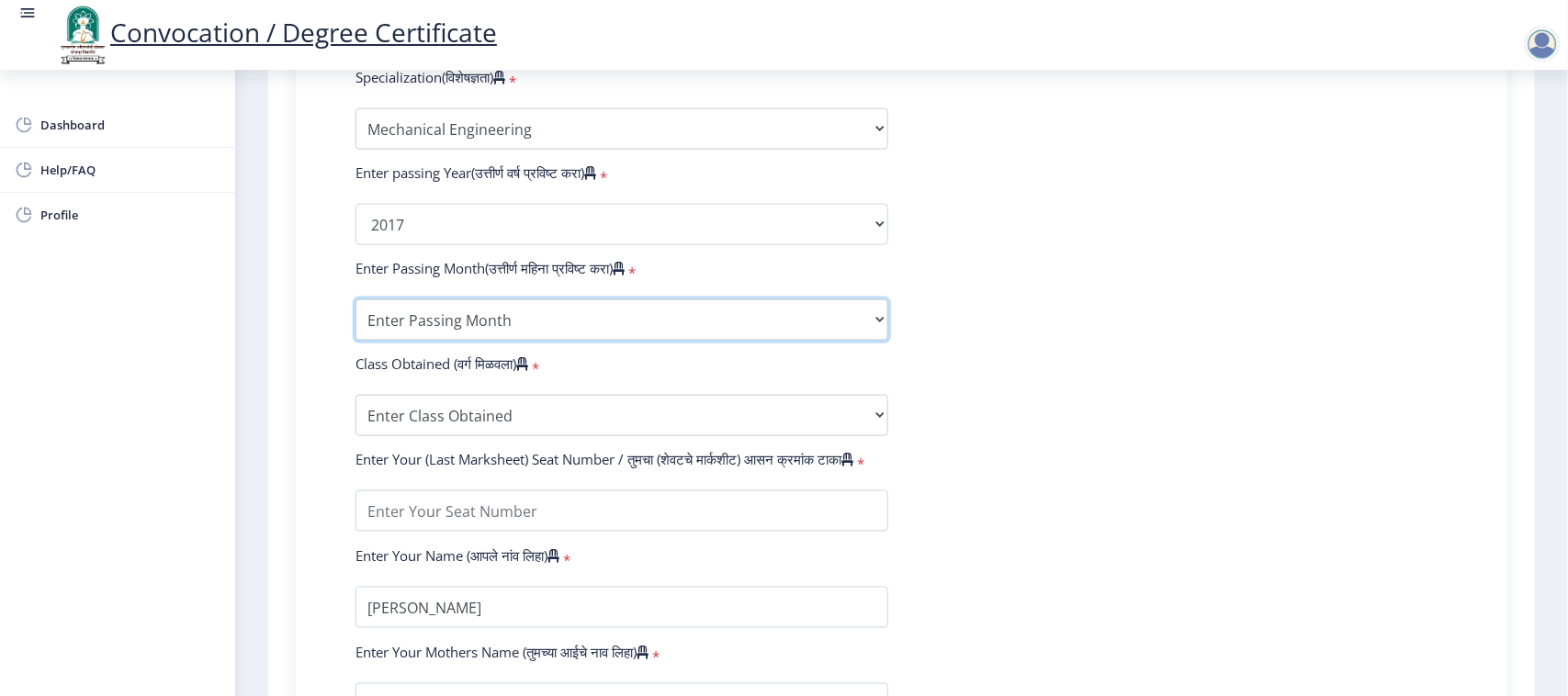 click on "Enter Passing Month March April May October November December" at bounding box center (622, 320) 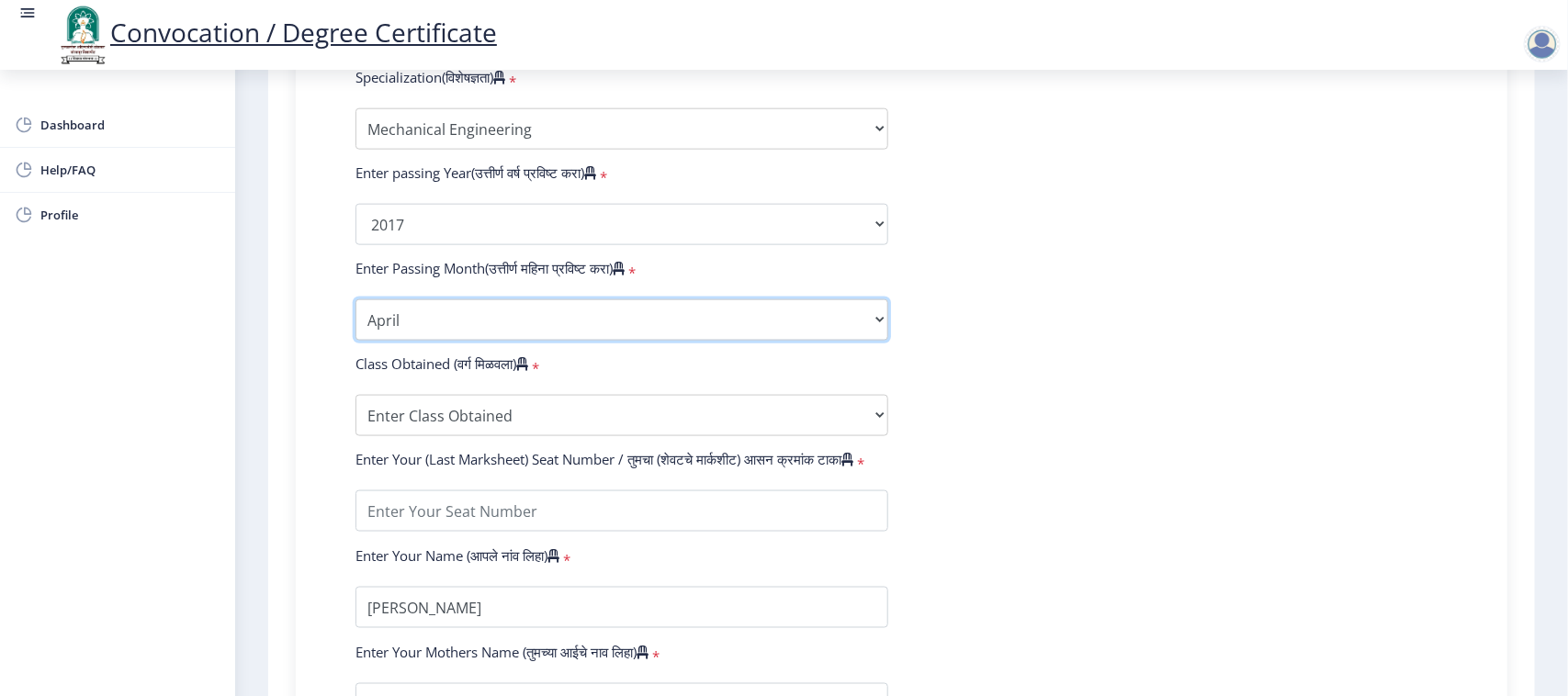 click on "Enter Passing Month March April May October November December" at bounding box center (622, 320) 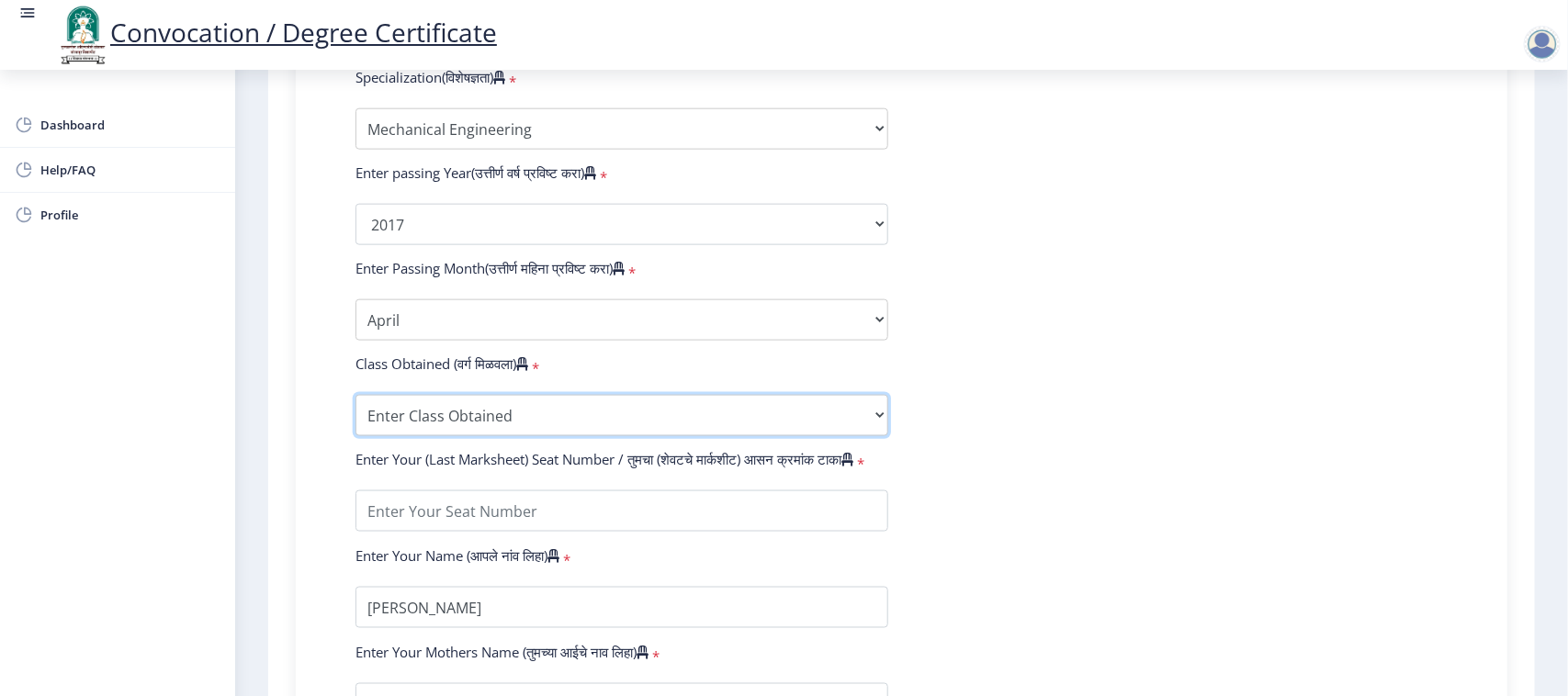 click on "Enter Class Obtained FIRST CLASS WITH DISTINCTION FIRST CLASS HIGHER SECOND CLASS SECOND CLASS PASS CLASS Grade O Grade A+ Grade A Grade B+ Grade B Grade C+ Grade C Grade D Grade E" at bounding box center (622, 415) 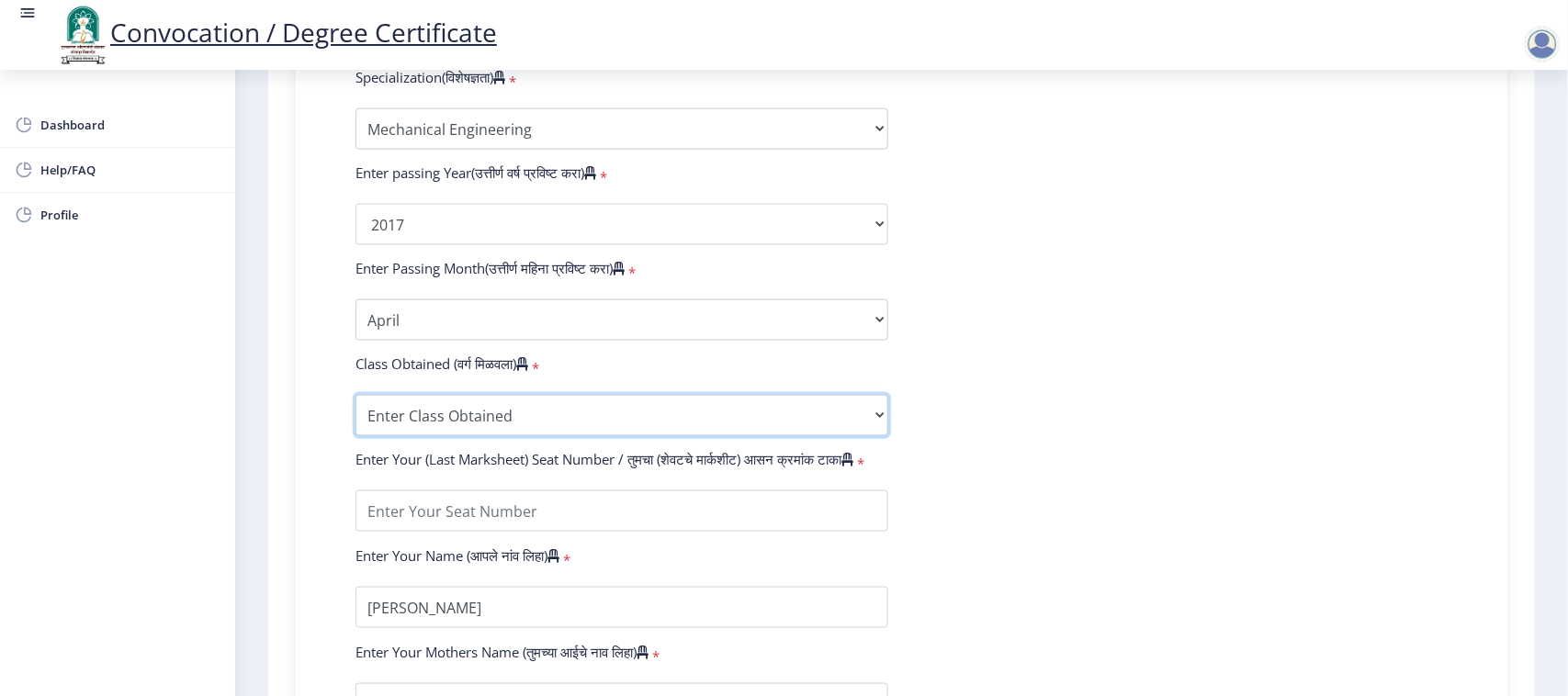 select on "FIRST CLASS" 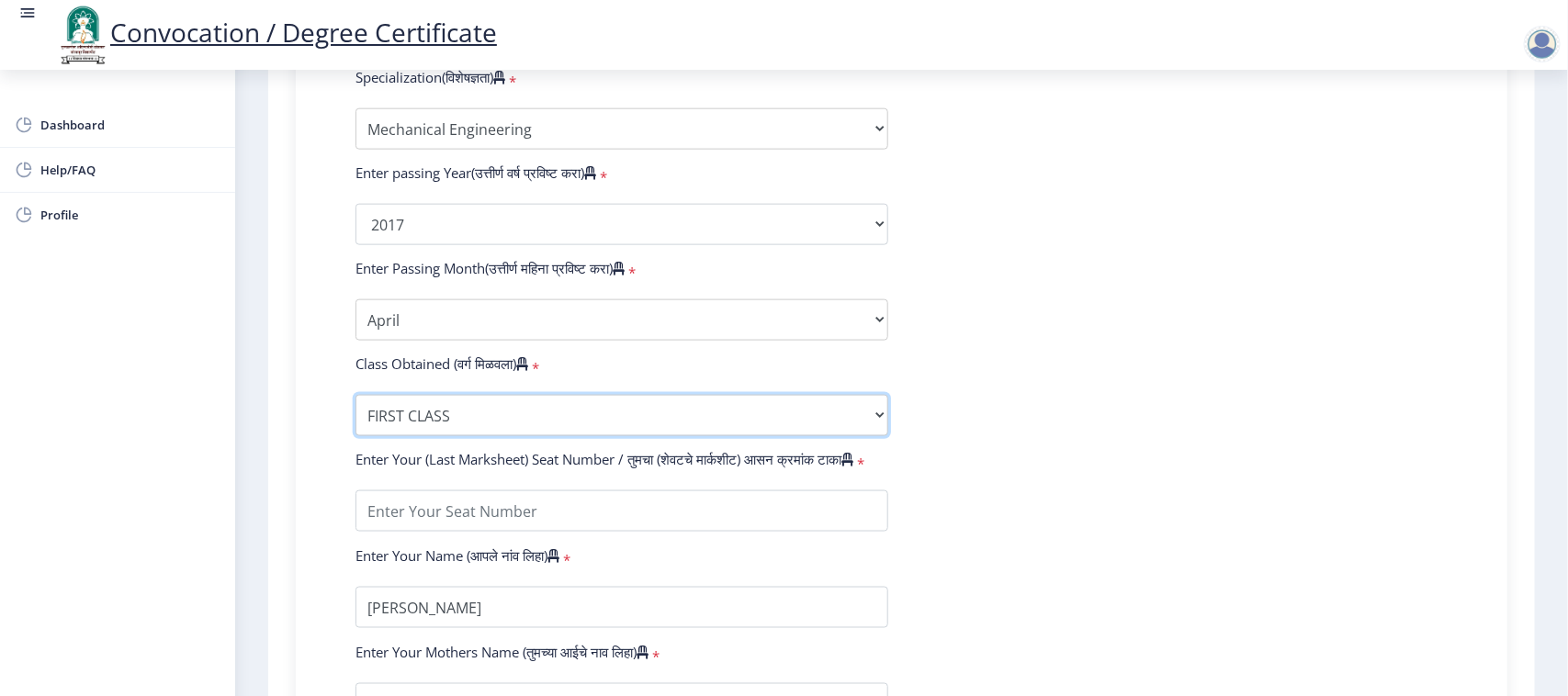click on "Enter Class Obtained FIRST CLASS WITH DISTINCTION FIRST CLASS HIGHER SECOND CLASS SECOND CLASS PASS CLASS Grade O Grade A+ Grade A Grade B+ Grade B Grade C+ Grade C Grade D Grade E" at bounding box center (622, 415) 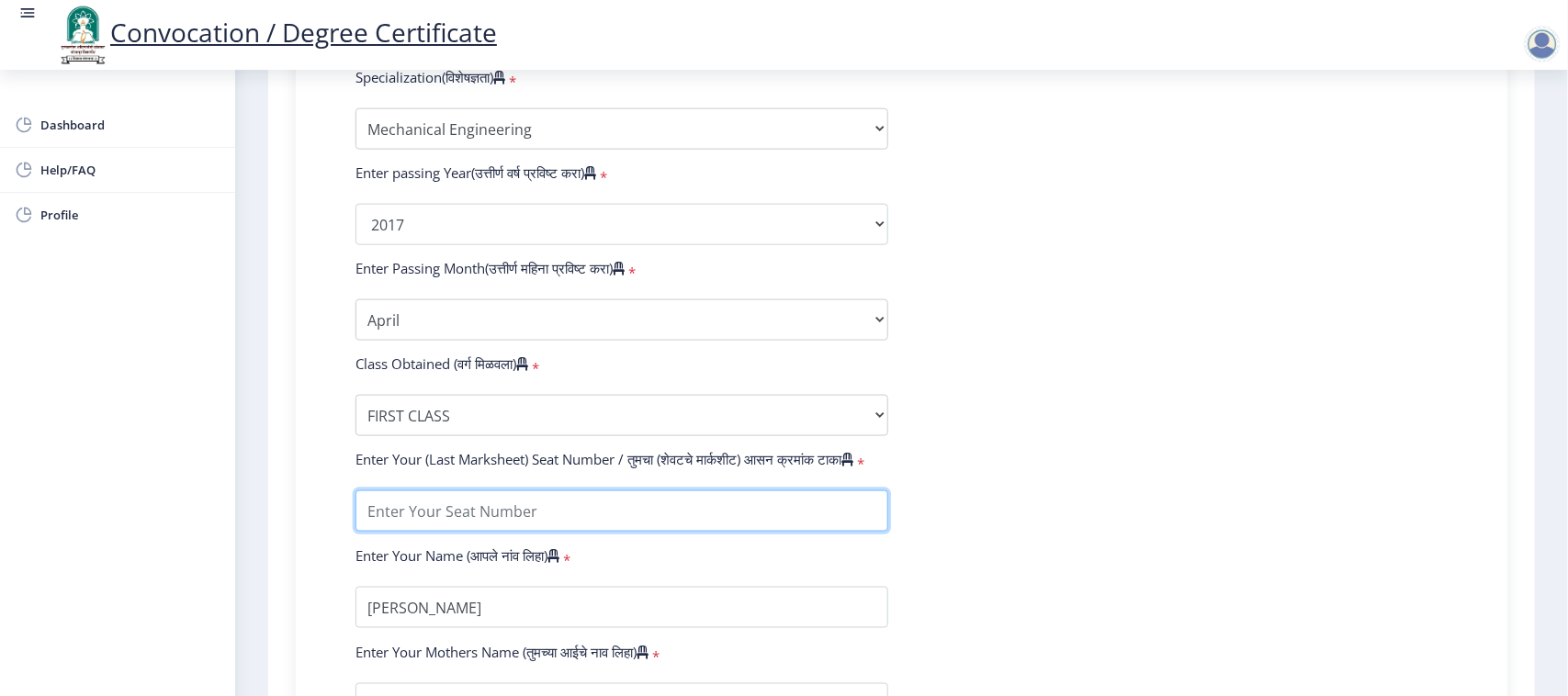 click at bounding box center (622, 511) 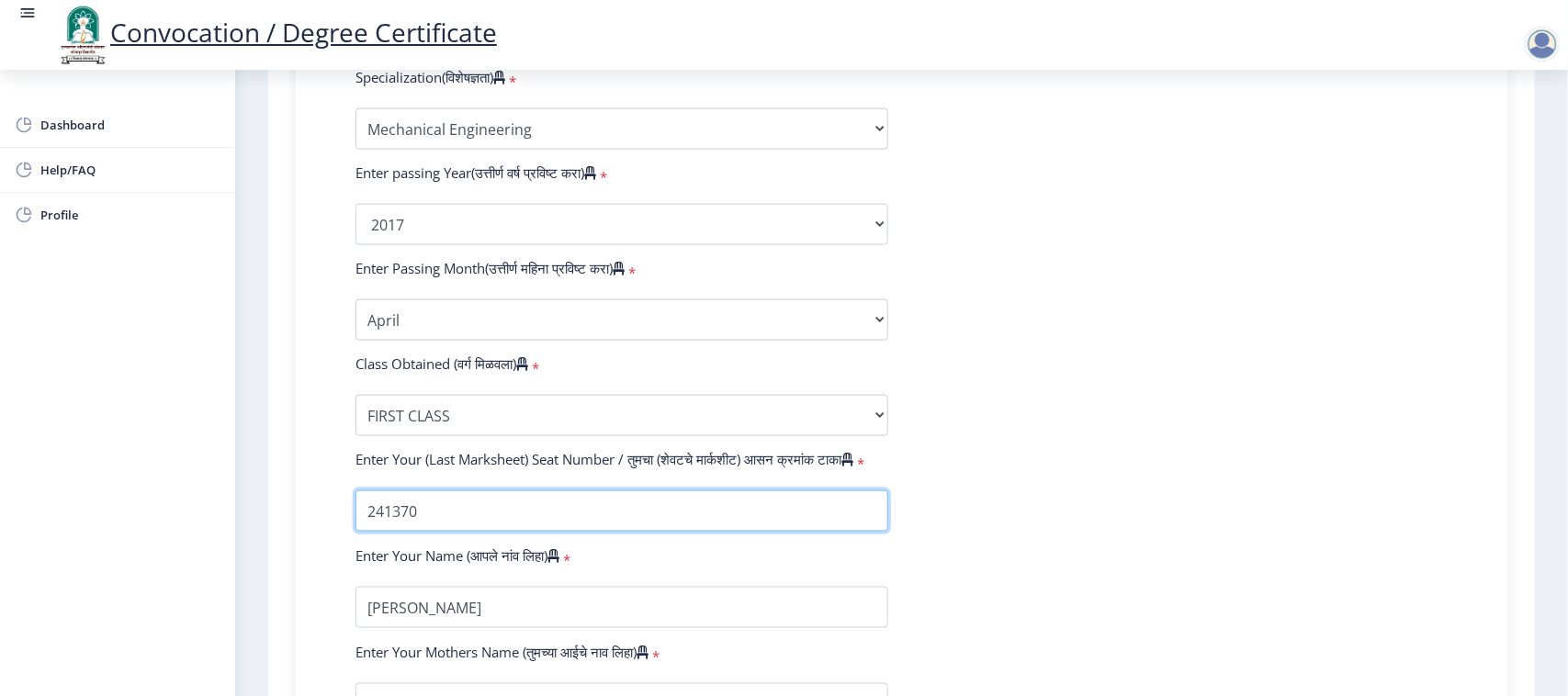 type on "241370" 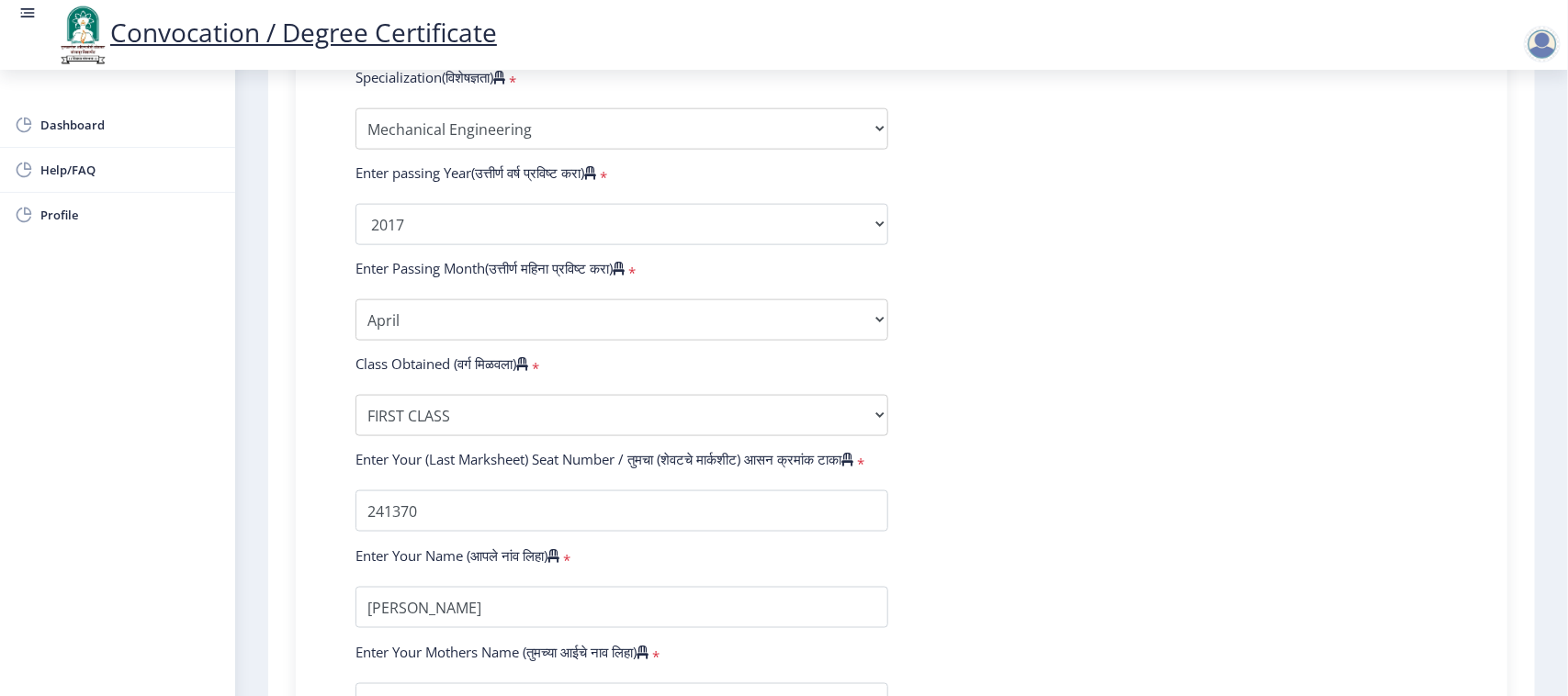 click on "Enter Your PRN Number (तुमचा पीआरएन (कायम नोंदणी क्रमांक) एंटर करा)   * Student Type (विद्यार्थी प्रकार)    * Select Student Type Regular External College Name(कॉलेजचे नाव)   * Karmayogi Engineering College, Shelve, Pandharpur. Select College Name Course Name(अभ्यासक्रमाचे नाव)   * Bachelor of Engineering Select Course Name  Specialization(विशेषज्ञता)   * Specialization Bio-Medical Engineering Civil Engineering Computer Science & Engineering Electrical & Electronics Engineering Electrical Engineering Electronics & Telecommunication Engineering Electronics Engineering Information Technology Mechanical Engineering Other Enter passing Year(उत्तीर्ण वर्ष प्रविष्ट करा)   *  2025   2024   2023   2022   2021   2020   2019   2018   2017   2016   2015   2014   2013   2012   2011   2010  *" 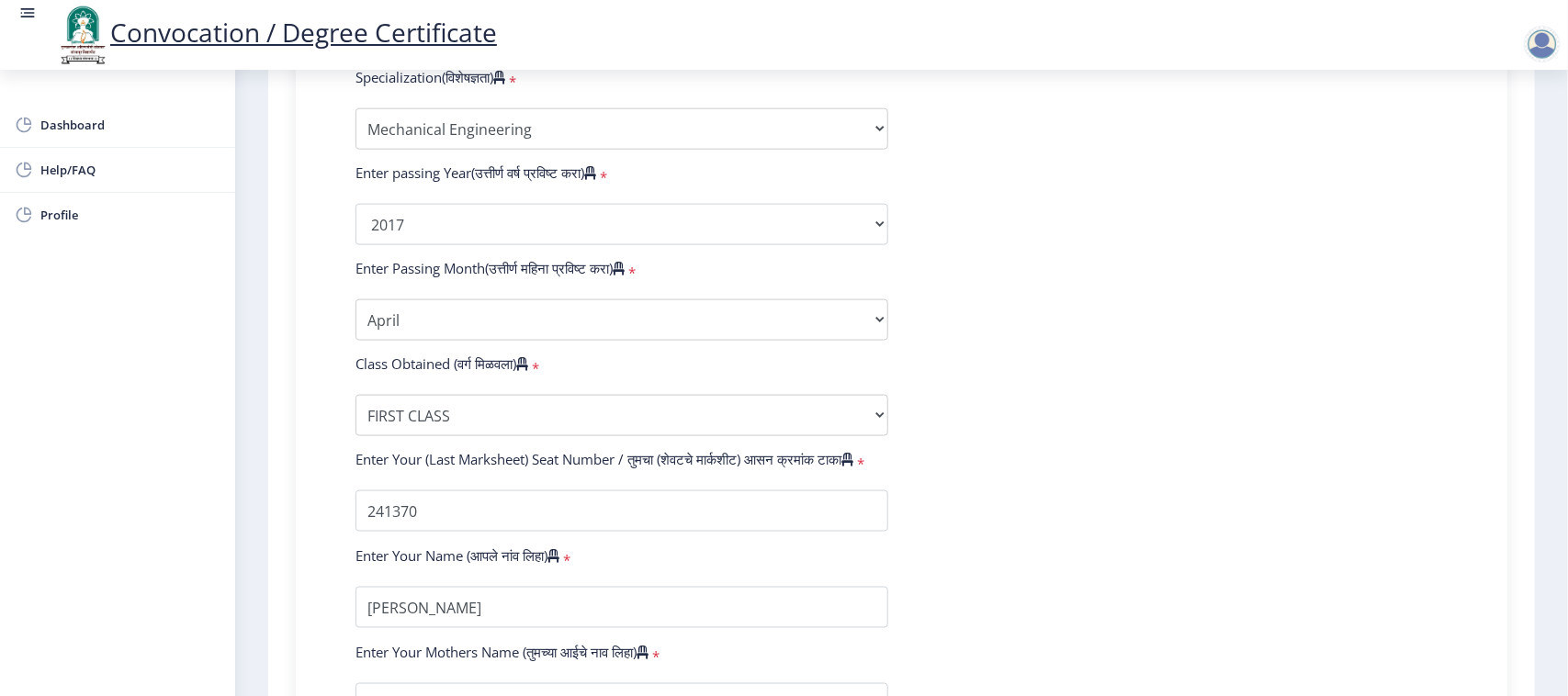 drag, startPoint x: 1321, startPoint y: 452, endPoint x: 1328, endPoint y: 319, distance: 133.18408 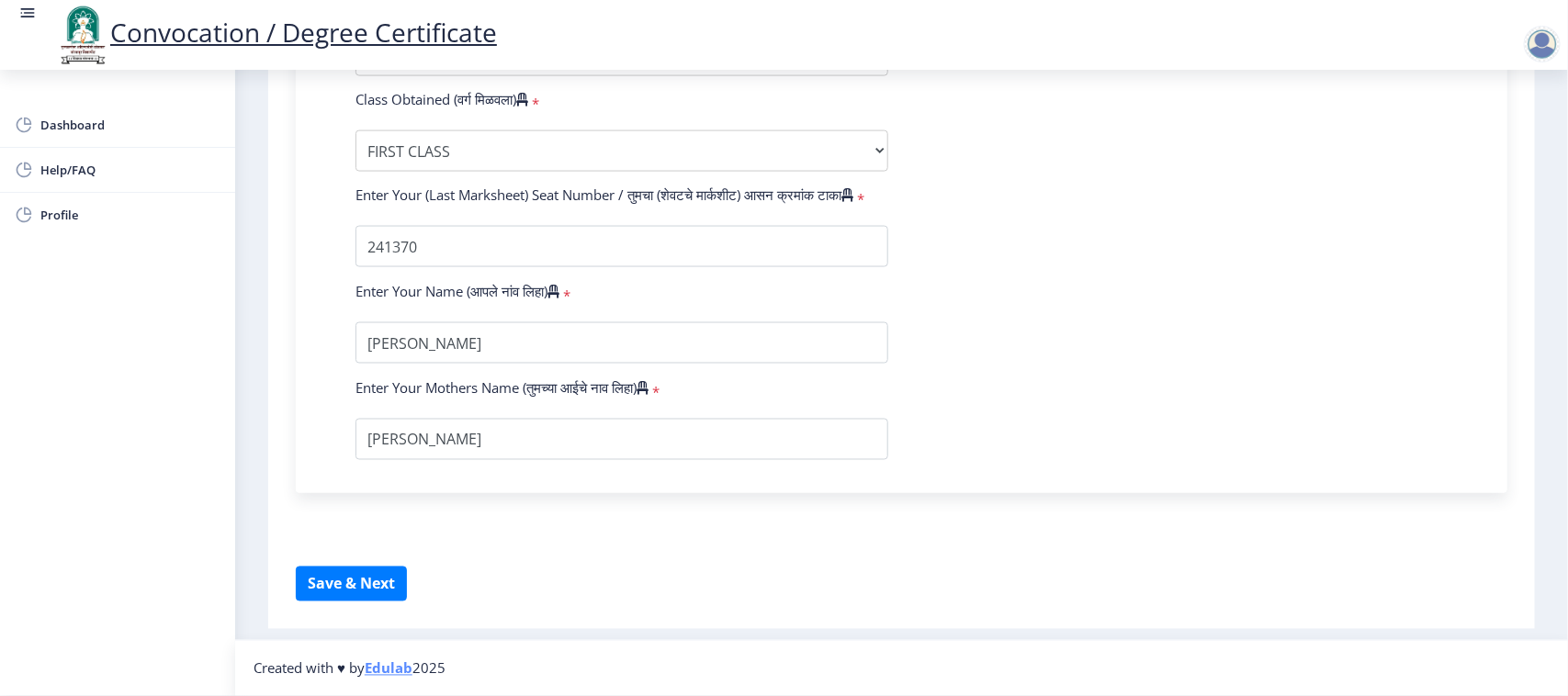 scroll, scrollTop: 1171, scrollLeft: 0, axis: vertical 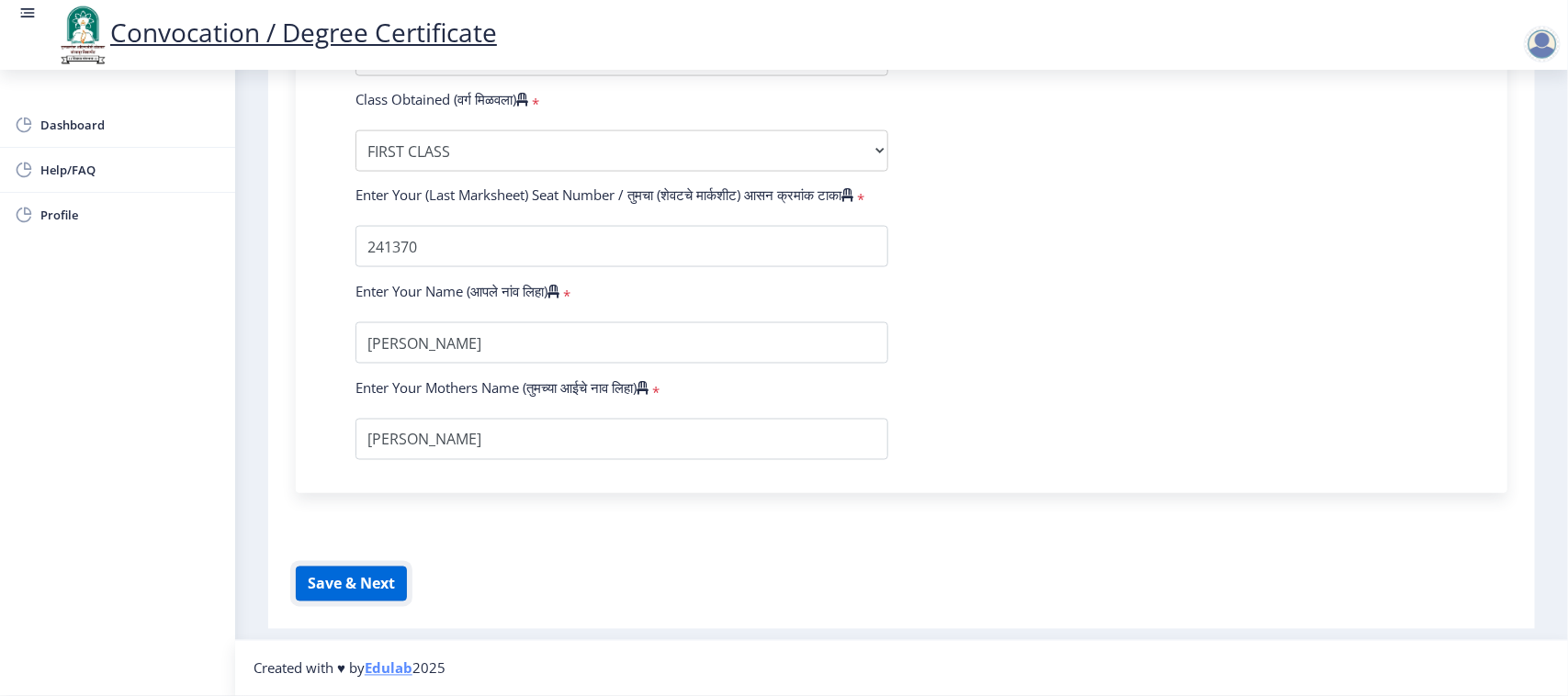 click on "Save & Next" 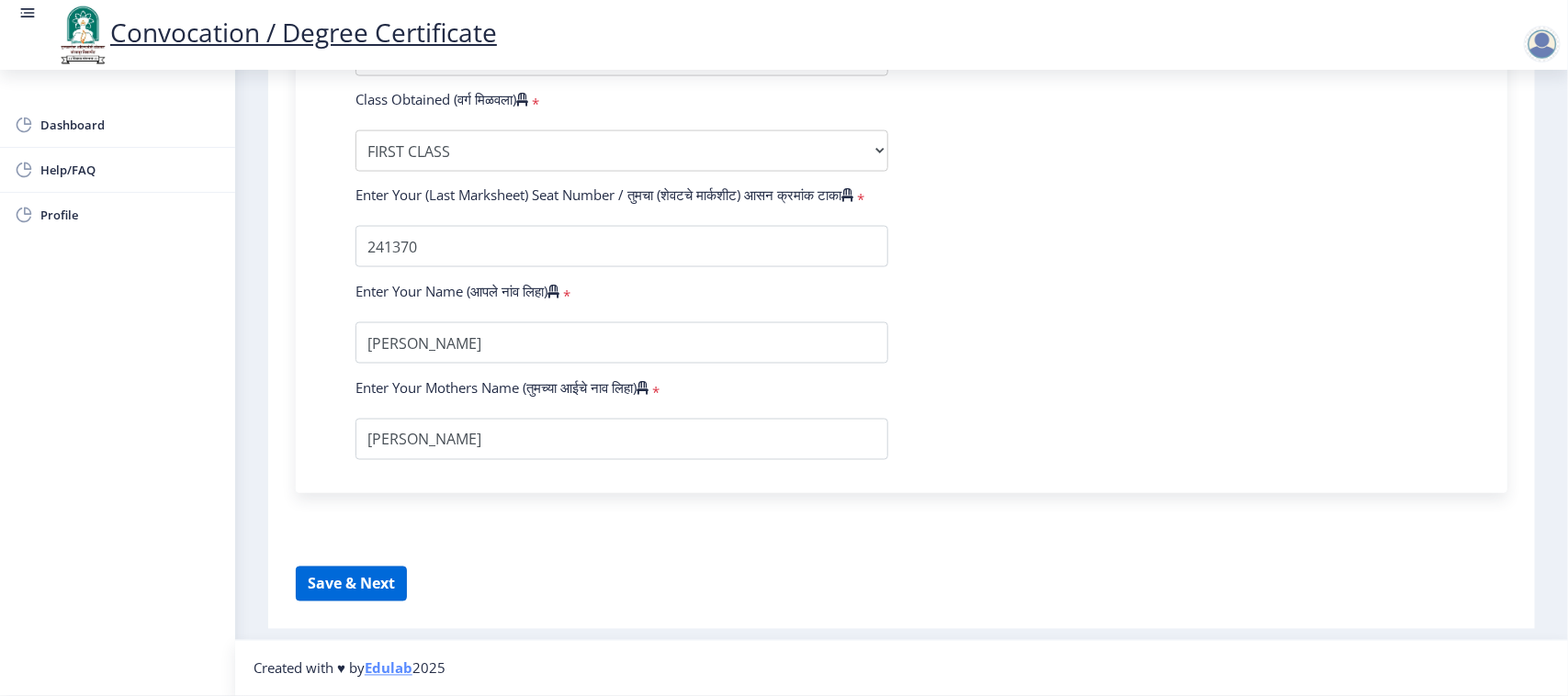 select 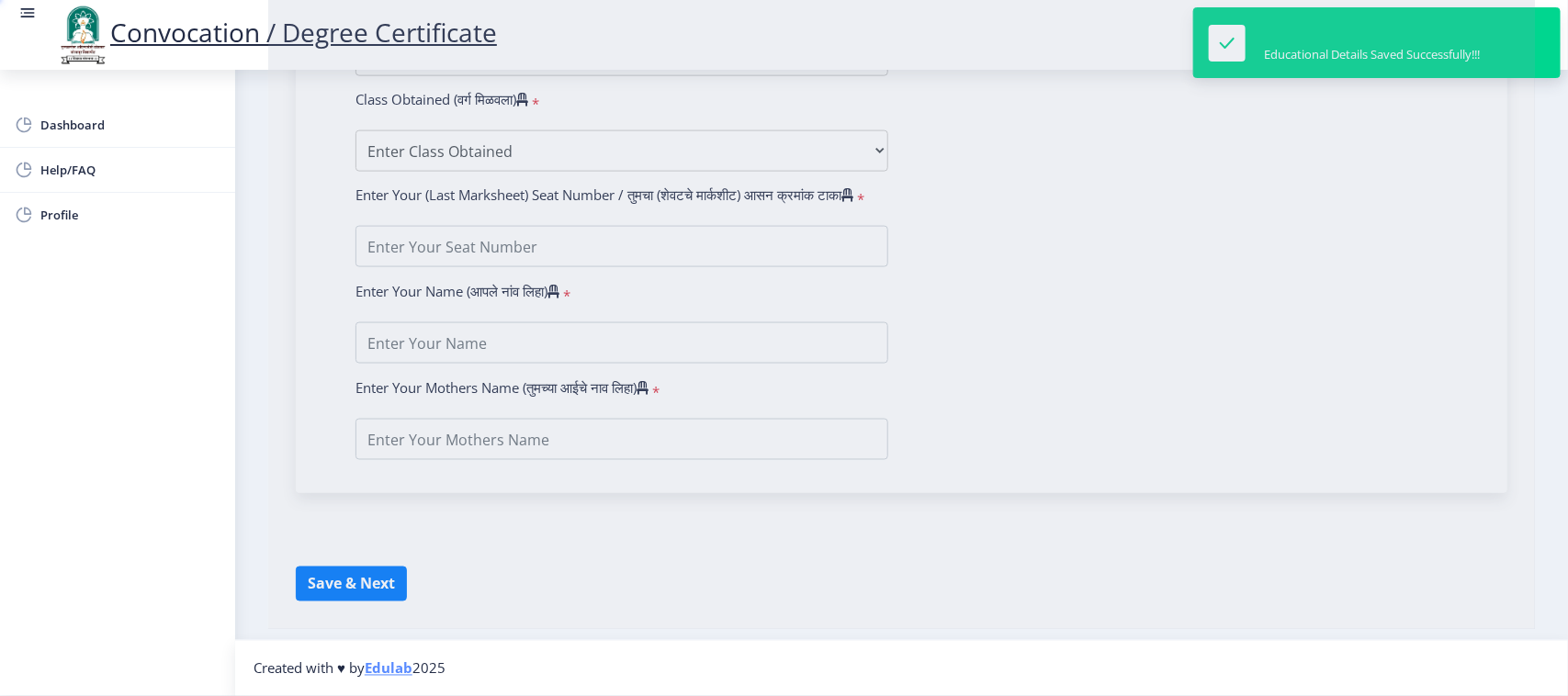 type on "Chetan Krishna Raut" 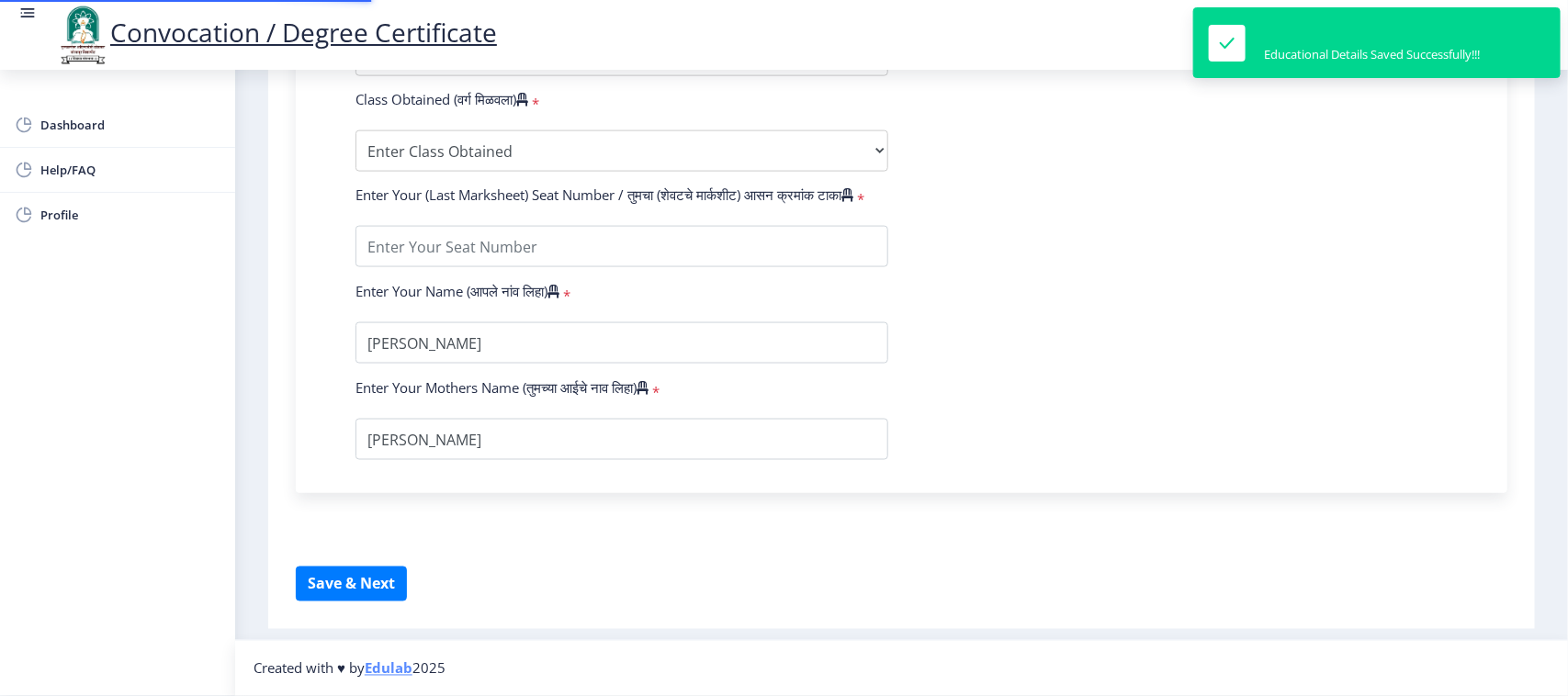 type on "1000005133" 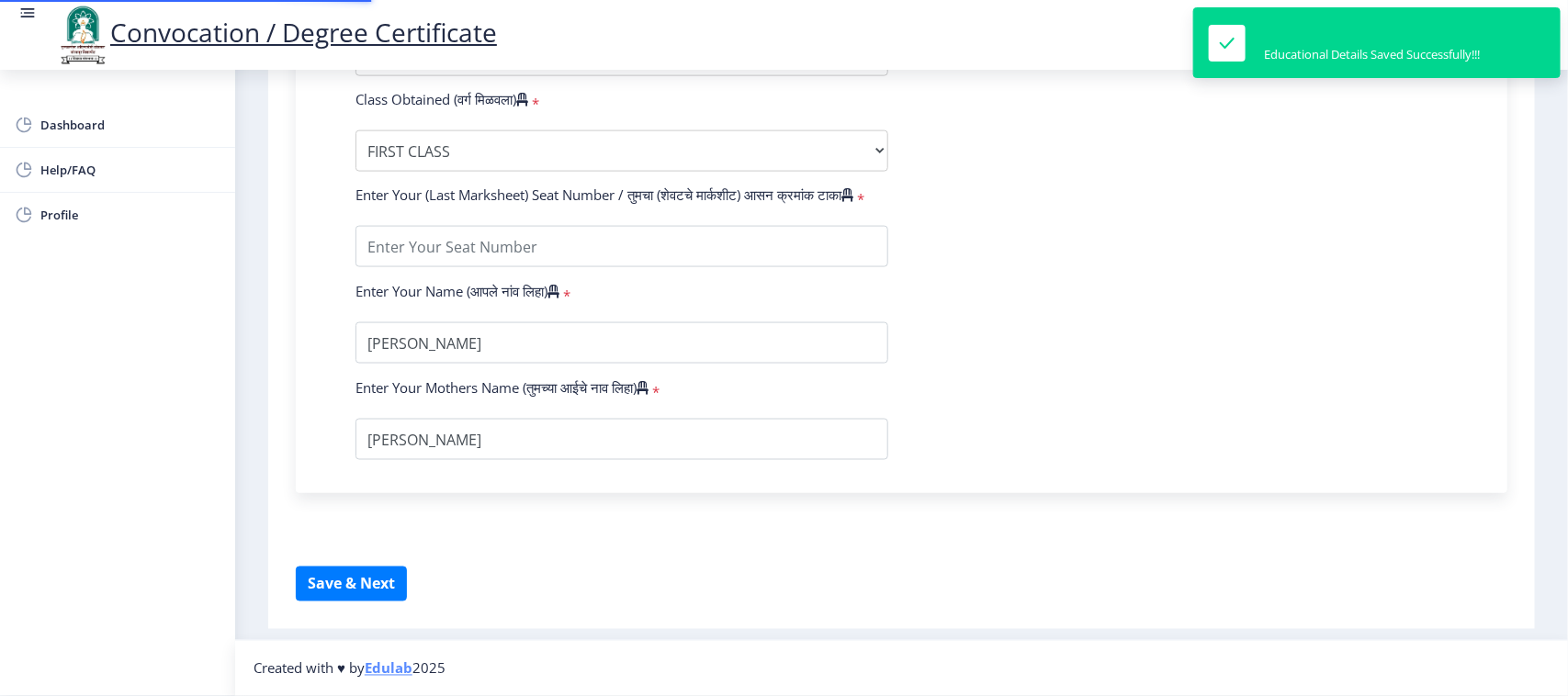 type on "241370" 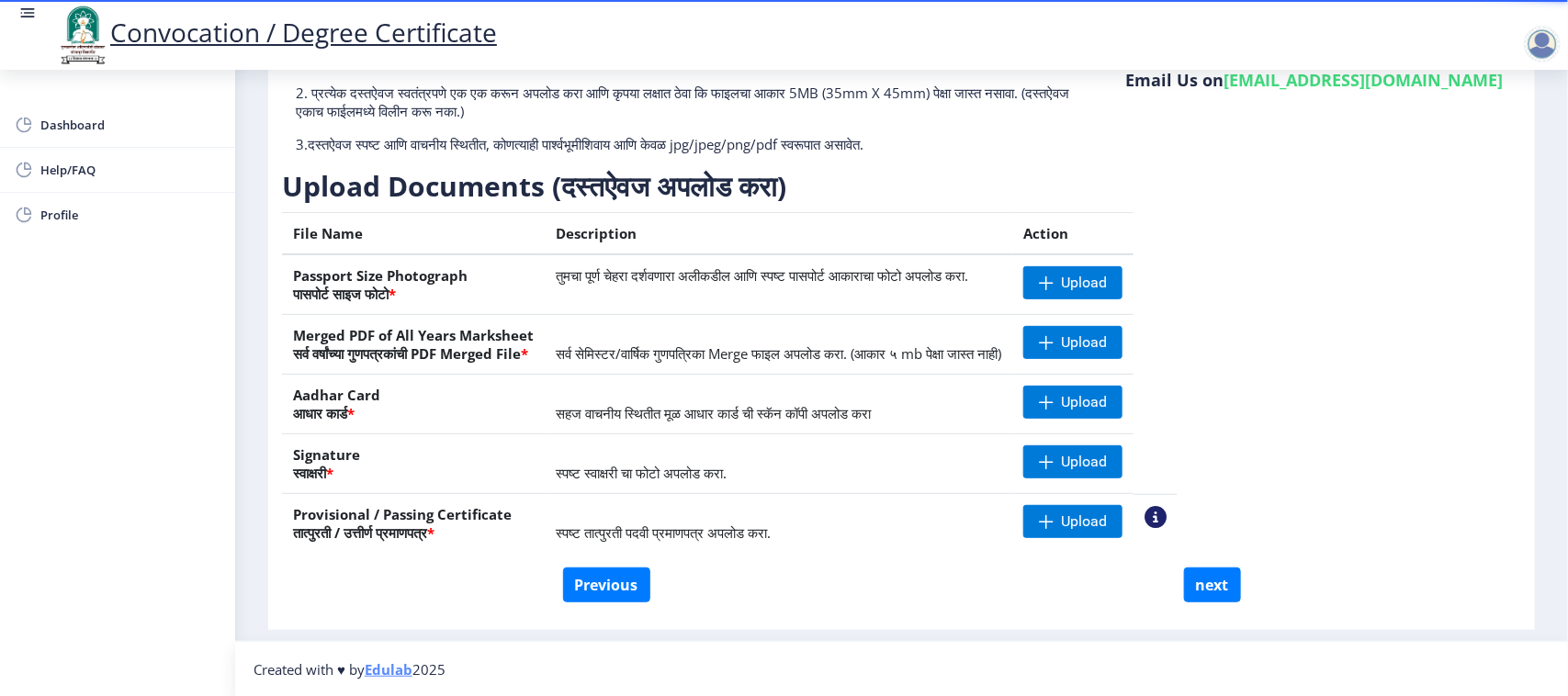 scroll, scrollTop: 176, scrollLeft: 0, axis: vertical 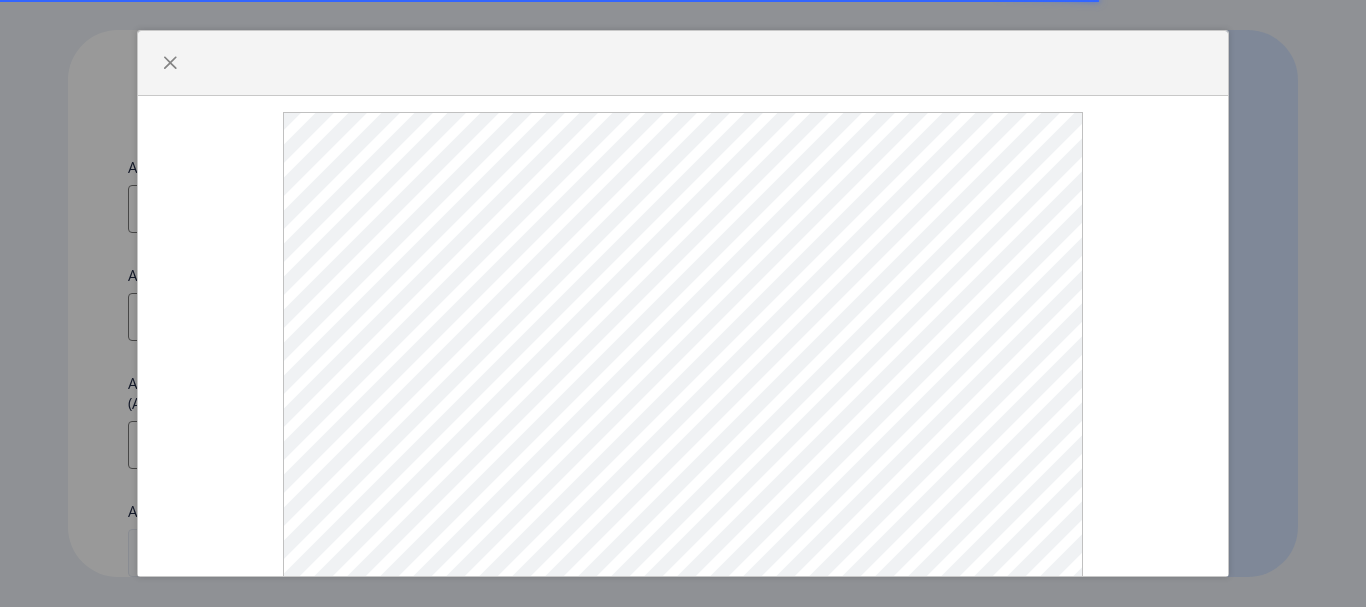 select 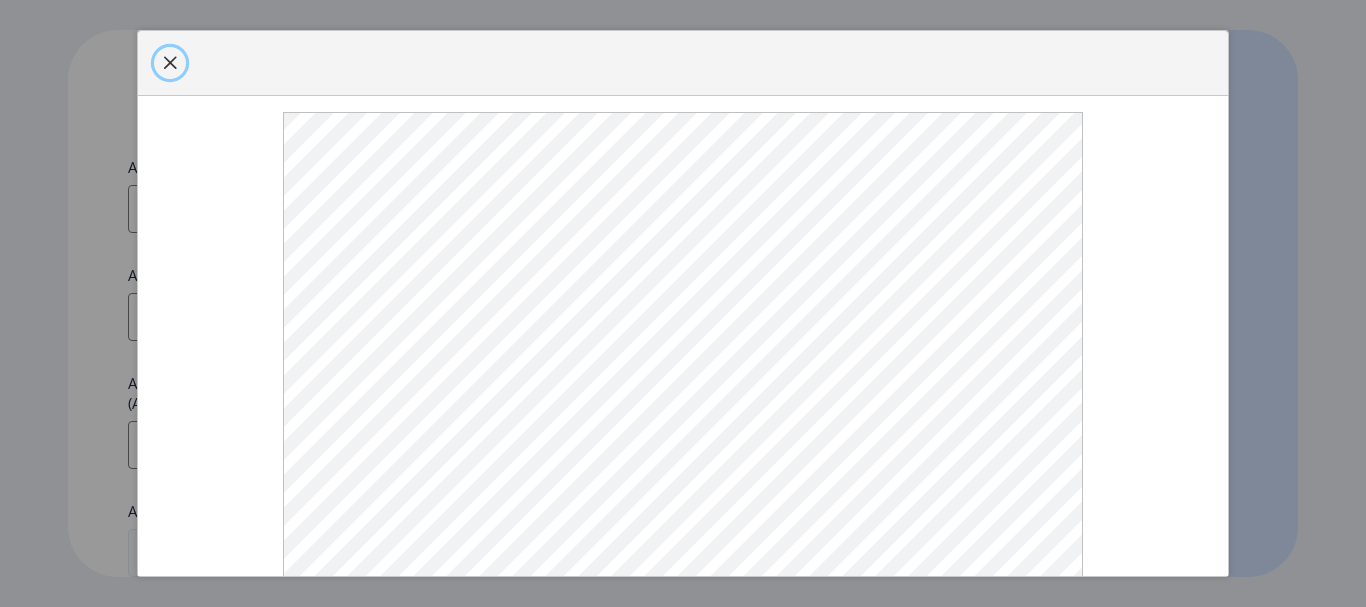 click 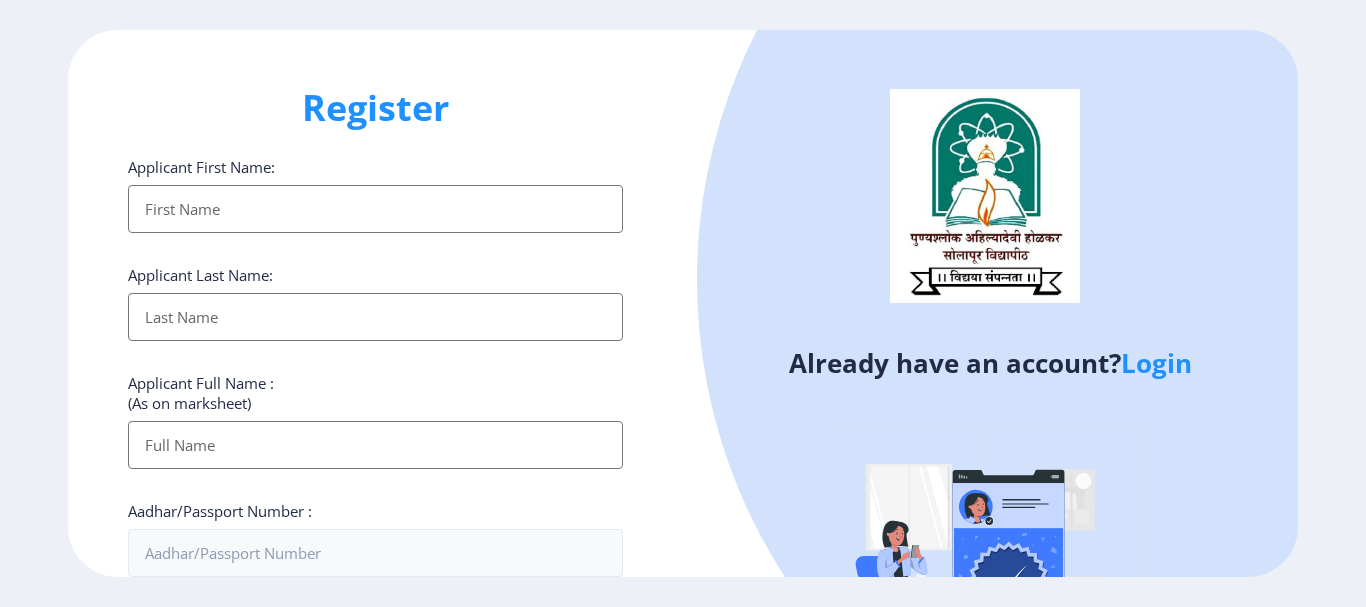 click on "Applicant First Name:" at bounding box center [375, 209] 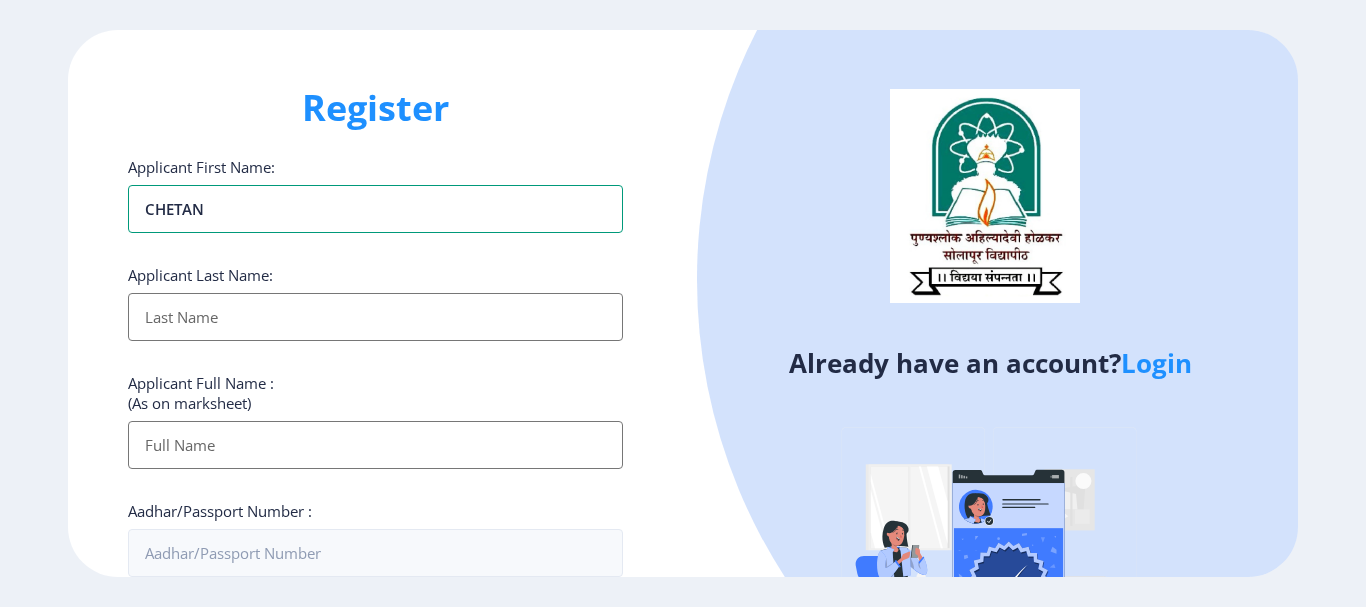 type on "CHETAN" 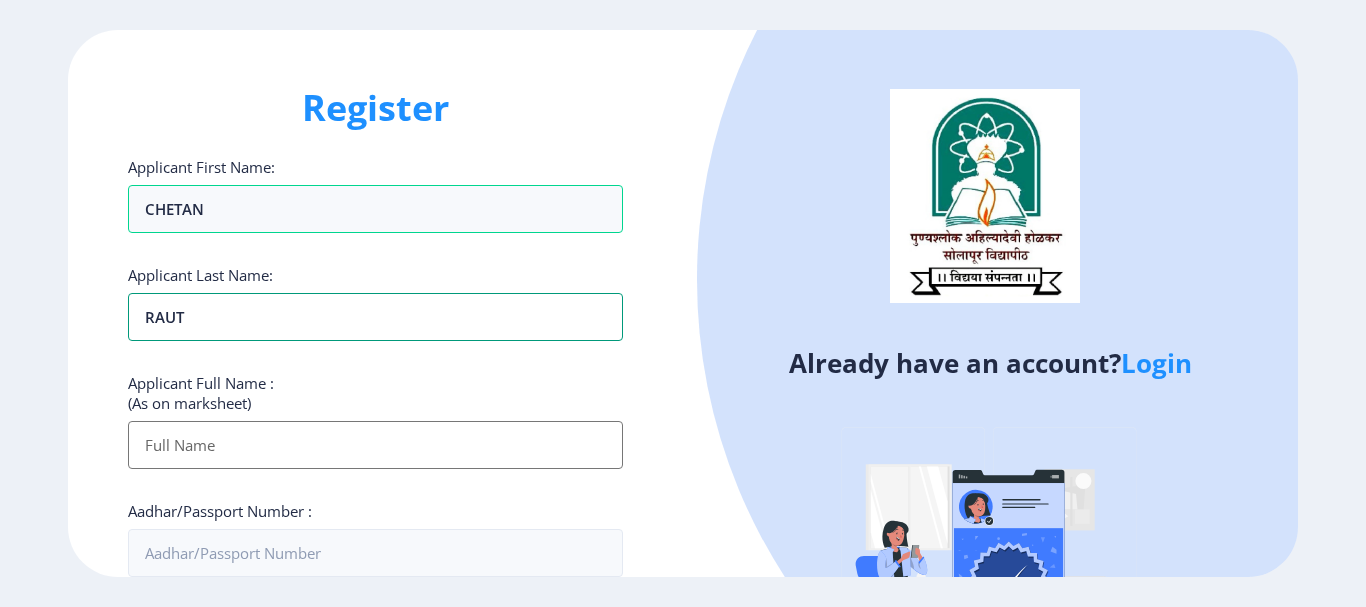 type on "RAUT" 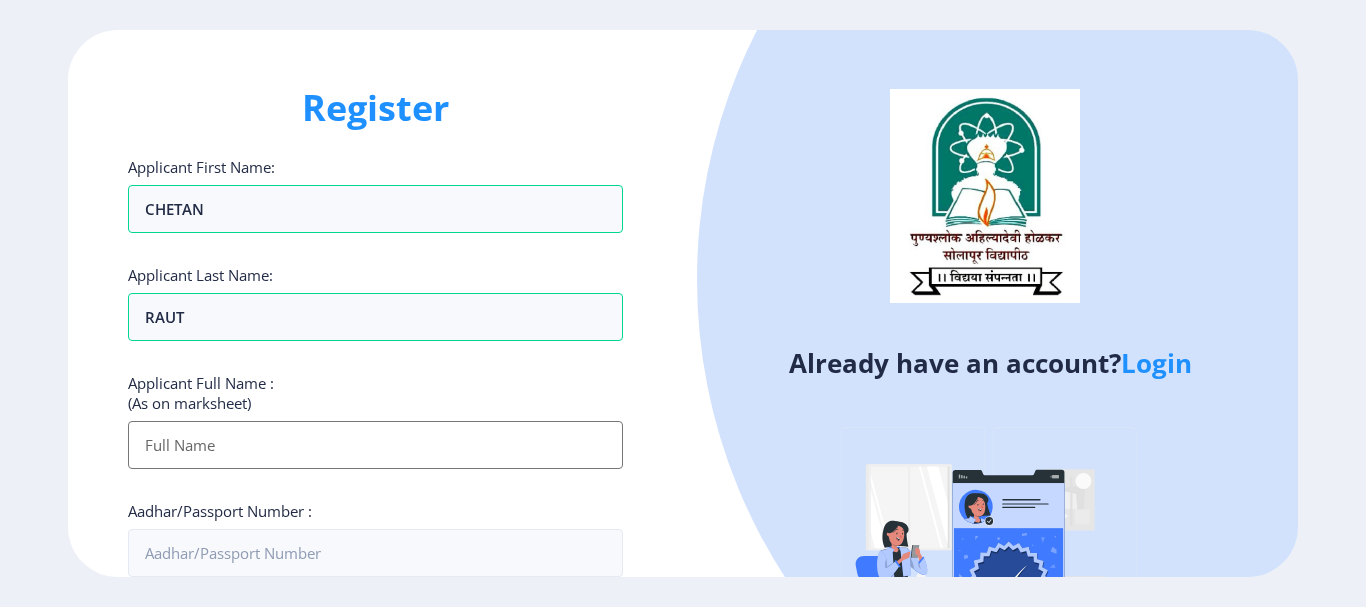 click on "Applicant First Name:" at bounding box center [375, 445] 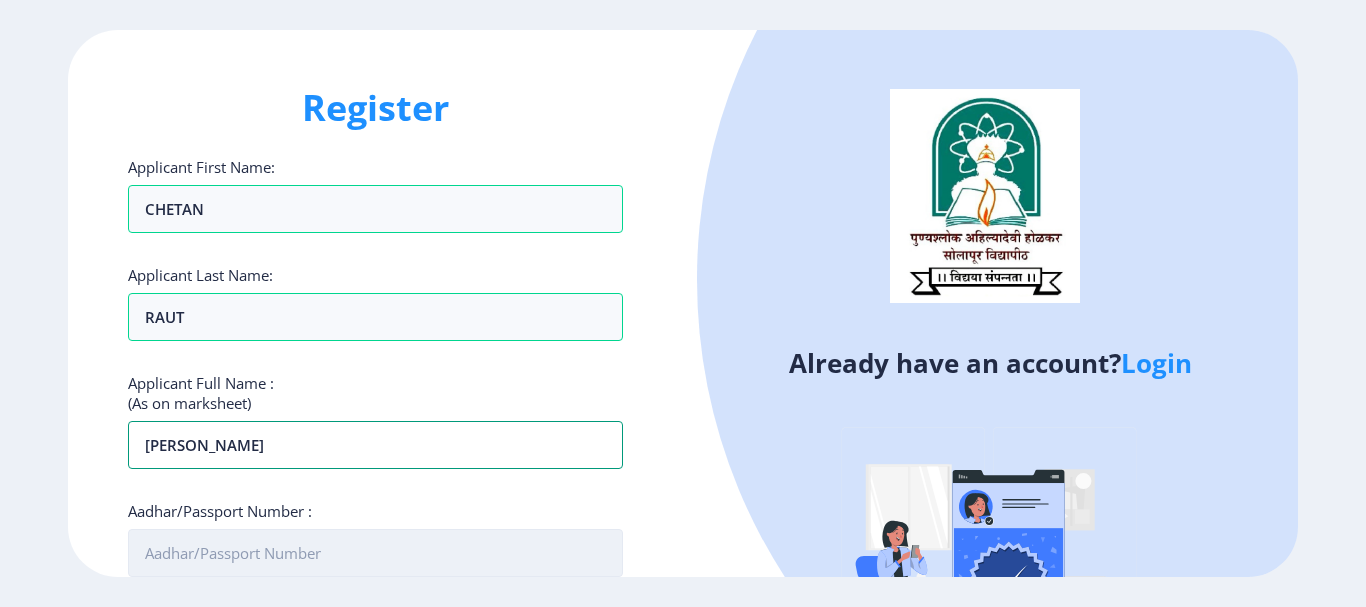 type on "[PERSON_NAME]" 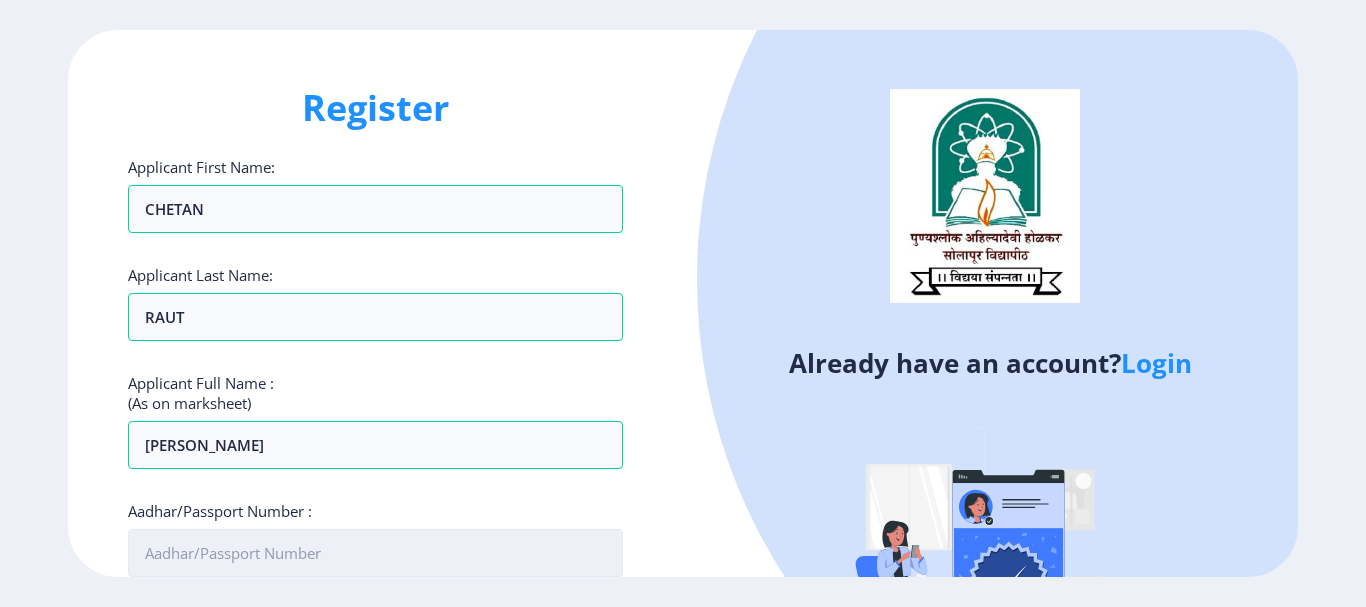click on "Aadhar/Passport Number :" at bounding box center [375, 553] 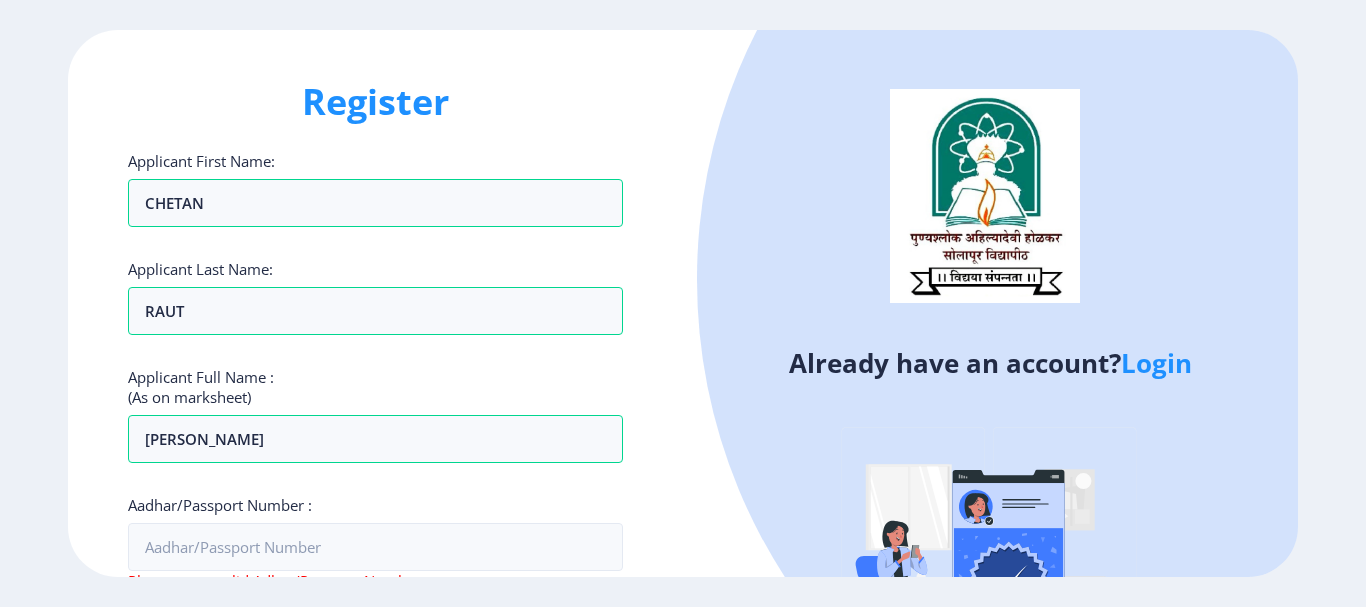 drag, startPoint x: 669, startPoint y: 346, endPoint x: 663, endPoint y: 374, distance: 28.635643 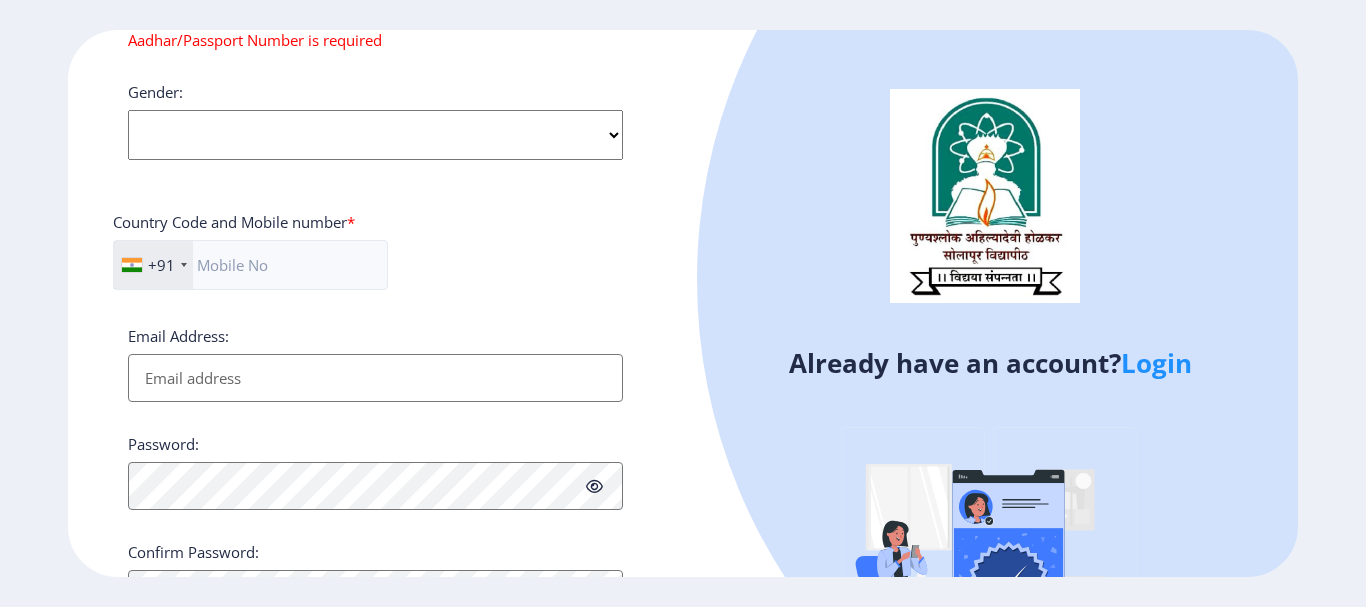 drag, startPoint x: 663, startPoint y: 361, endPoint x: 665, endPoint y: 491, distance: 130.01538 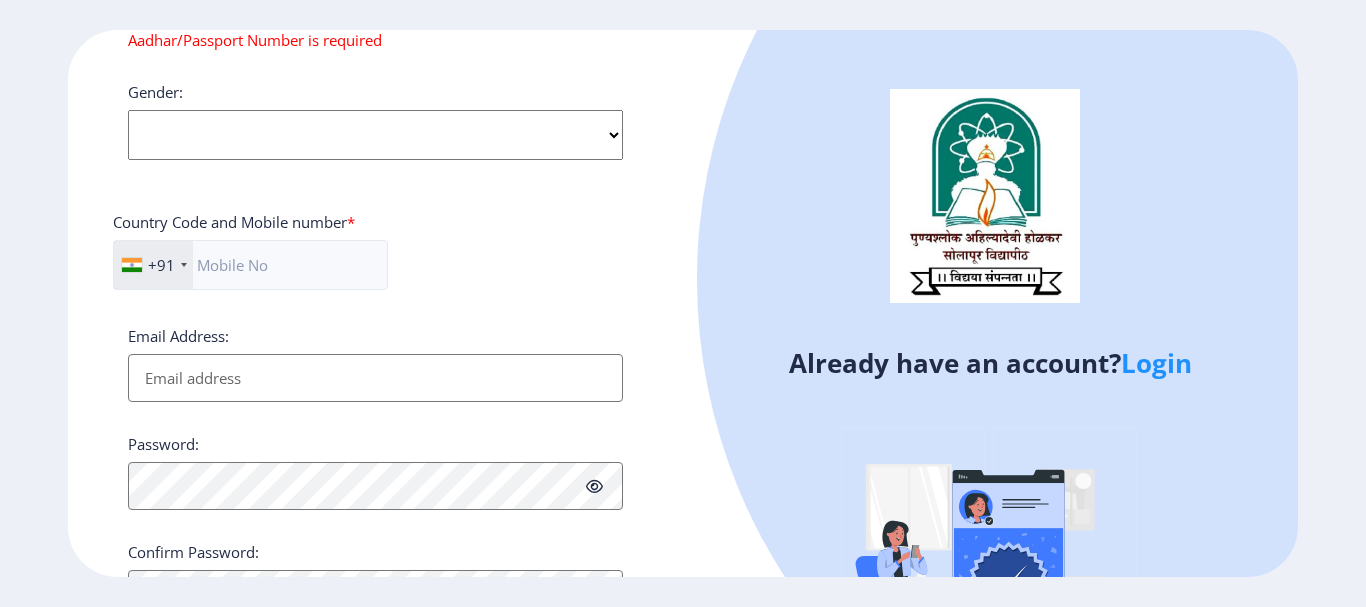 scroll, scrollTop: 627, scrollLeft: 0, axis: vertical 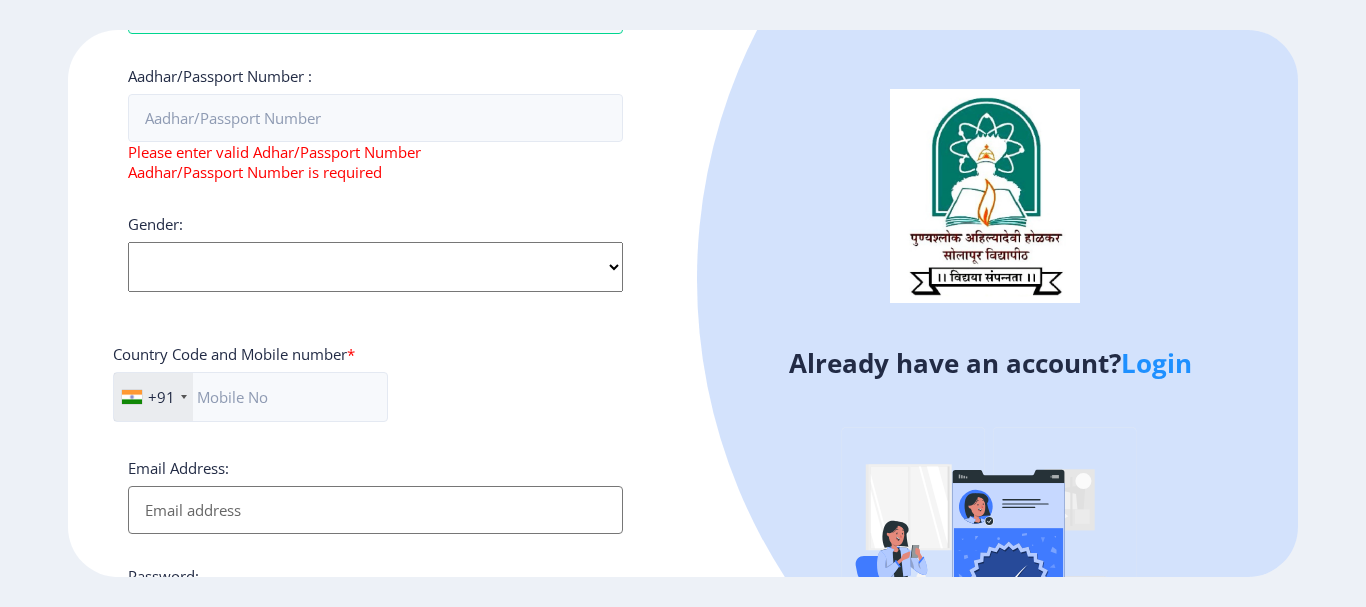 drag, startPoint x: 675, startPoint y: 239, endPoint x: 672, endPoint y: 174, distance: 65.06919 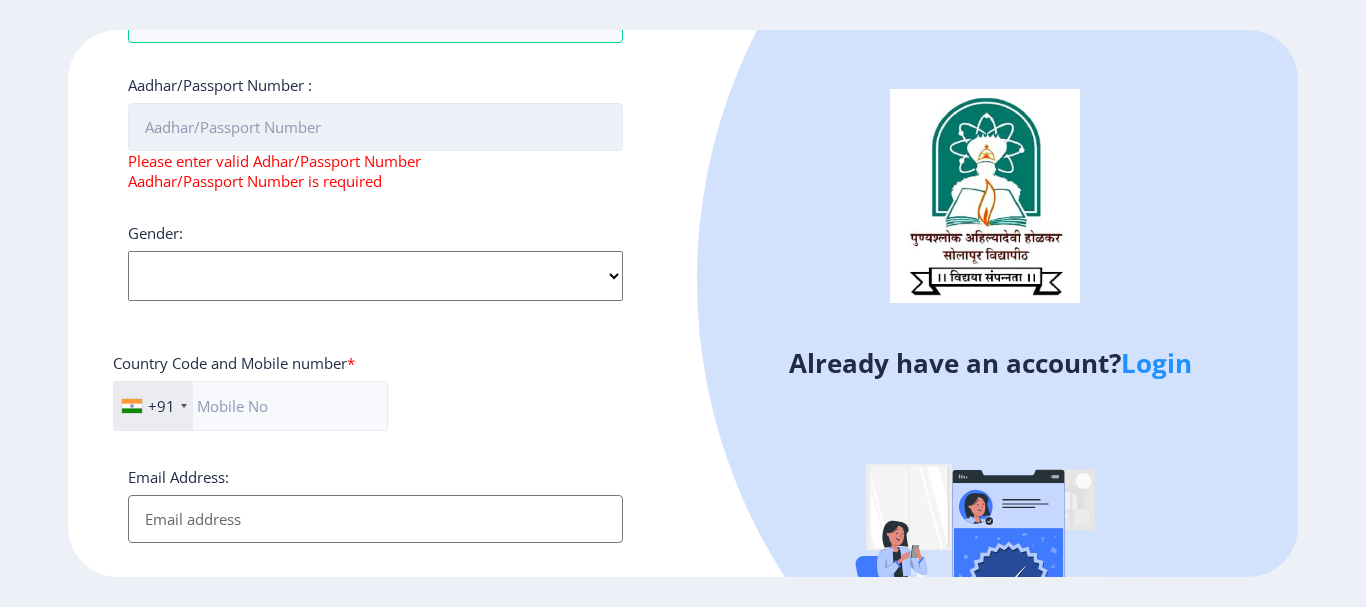 click on "Aadhar/Passport Number :" at bounding box center (375, 127) 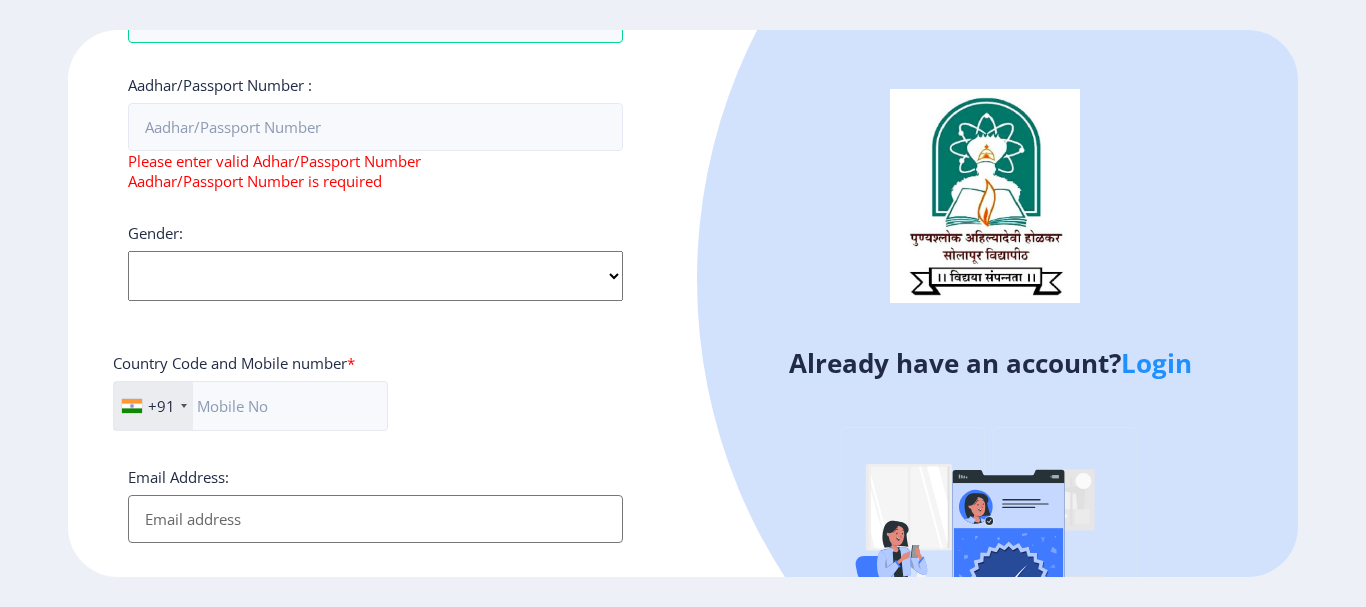 drag, startPoint x: 1321, startPoint y: 250, endPoint x: 1329, endPoint y: 303, distance: 53.600372 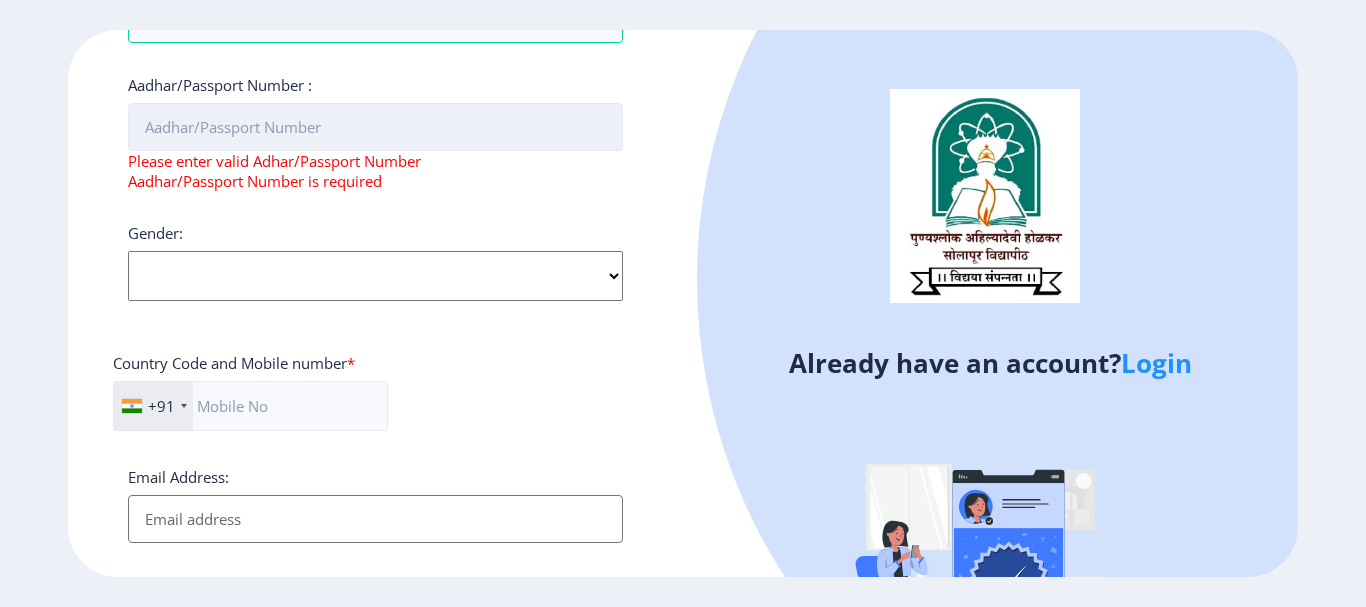 click on "Aadhar/Passport Number :" at bounding box center (375, 127) 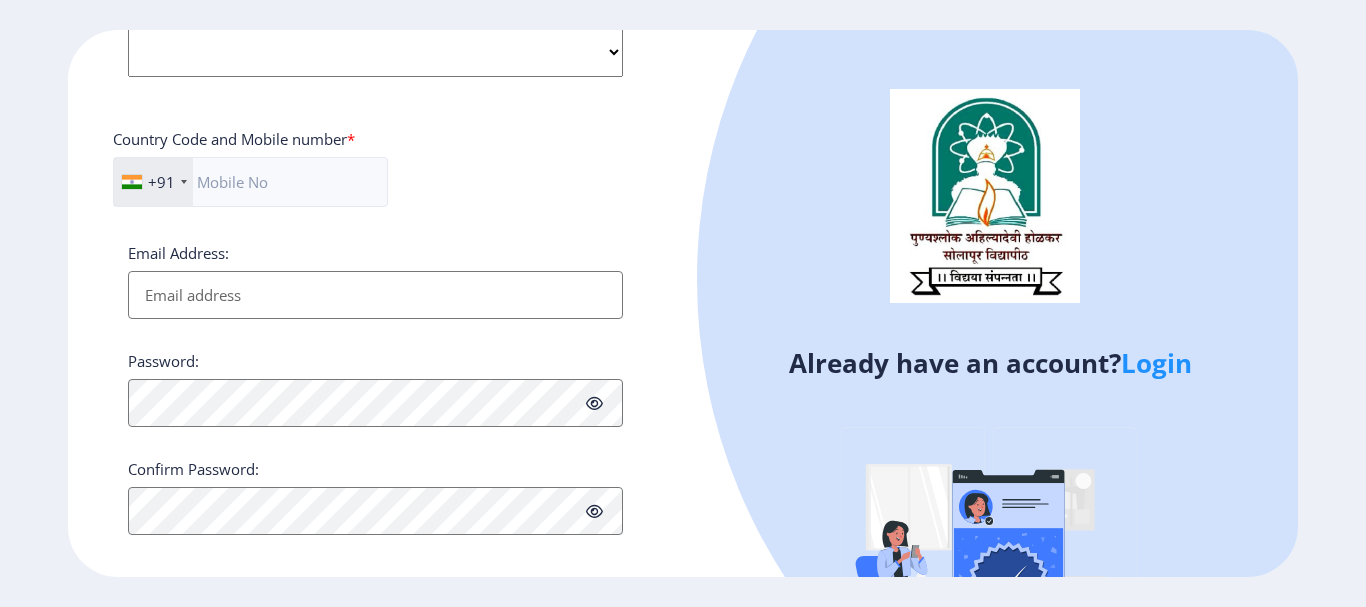 scroll, scrollTop: 670, scrollLeft: 0, axis: vertical 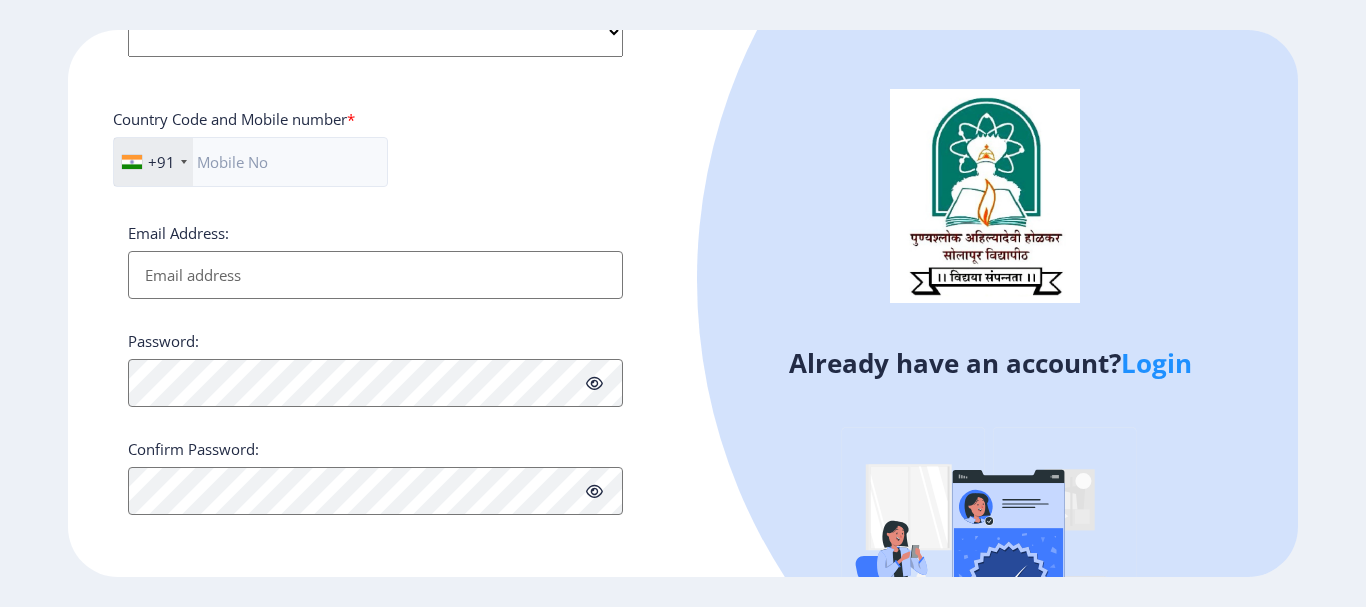 drag, startPoint x: 618, startPoint y: 413, endPoint x: 635, endPoint y: 496, distance: 84.723076 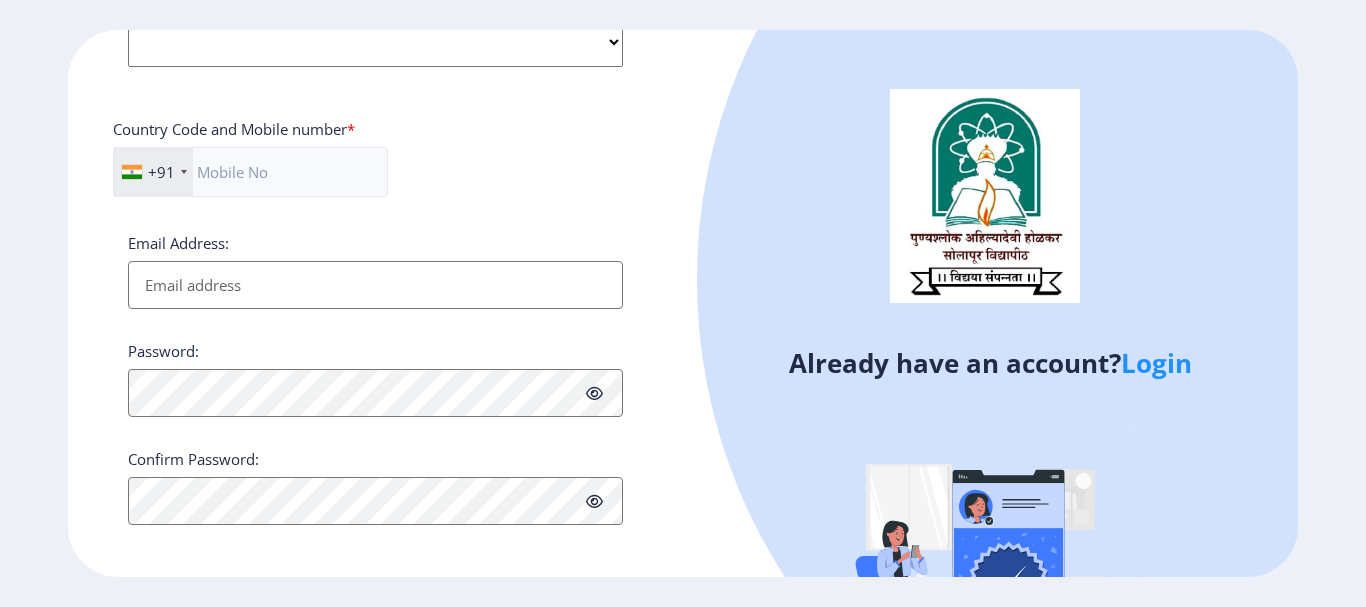 drag, startPoint x: 647, startPoint y: 485, endPoint x: 644, endPoint y: 448, distance: 37.12142 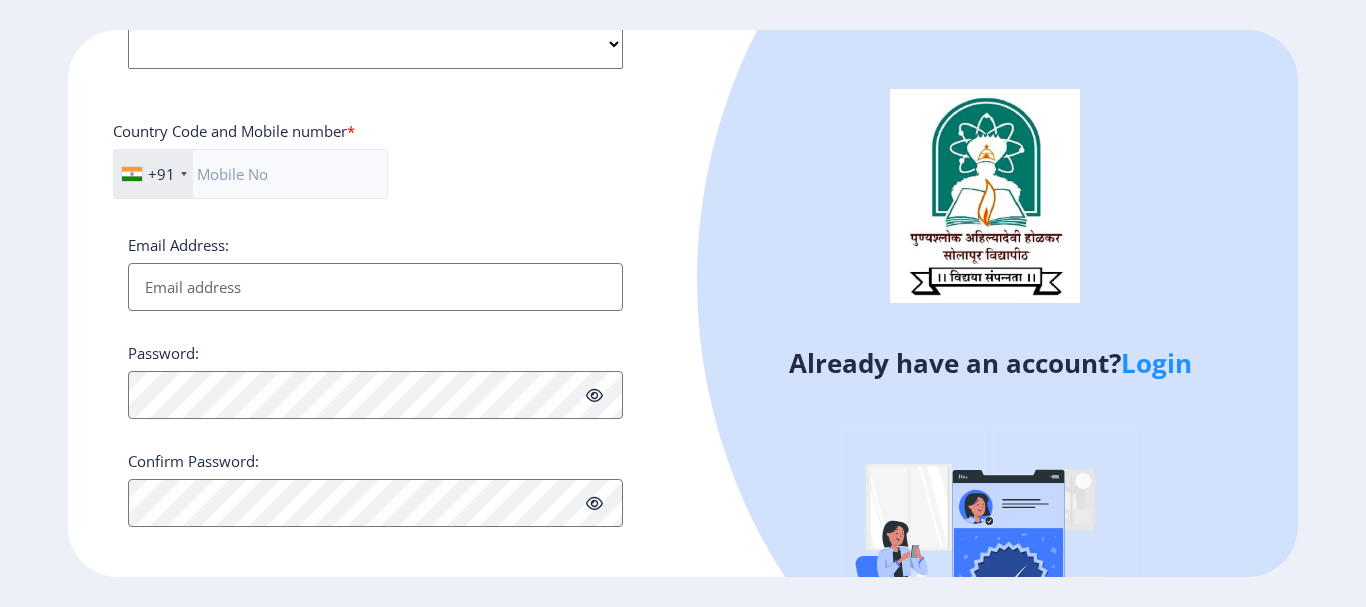 click on "Email Address:" at bounding box center (375, 287) 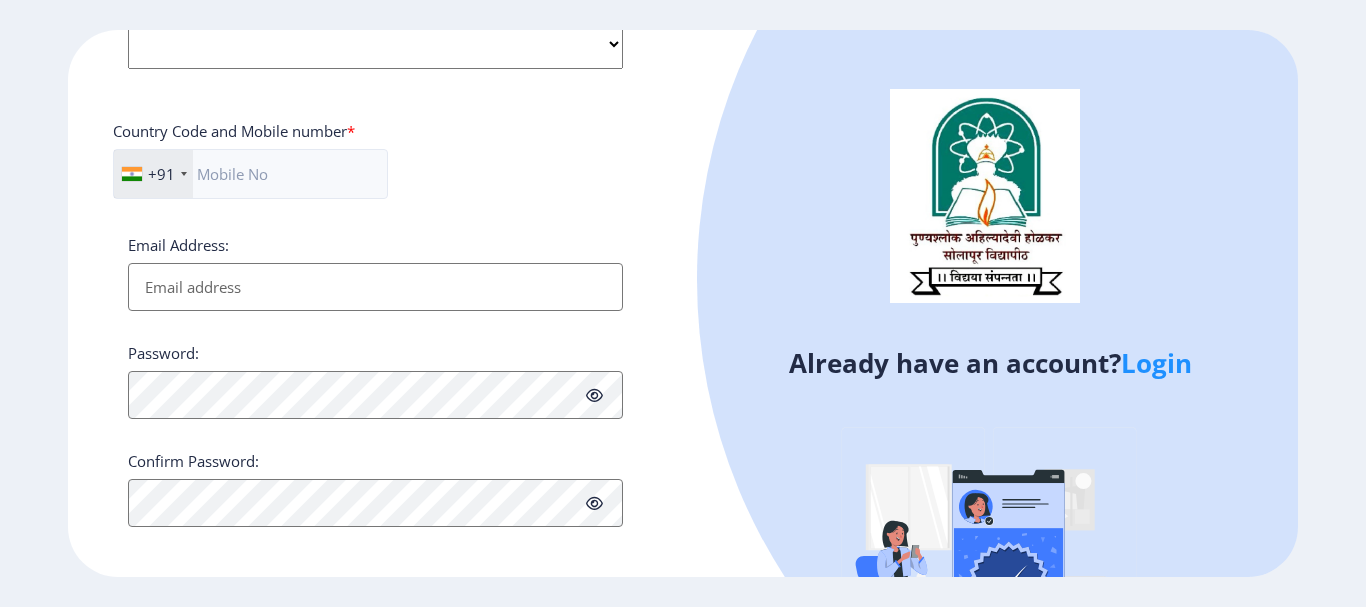 click on "+91 [GEOGRAPHIC_DATA] ([GEOGRAPHIC_DATA]) +91 [GEOGRAPHIC_DATA] (‫[GEOGRAPHIC_DATA]‬‎) +93 [GEOGRAPHIC_DATA] ([GEOGRAPHIC_DATA]) +355 [GEOGRAPHIC_DATA] (‫[GEOGRAPHIC_DATA]‬‎) +213 [US_STATE] +1 [GEOGRAPHIC_DATA] +376 [GEOGRAPHIC_DATA] +244 [GEOGRAPHIC_DATA] +1 [GEOGRAPHIC_DATA] +1 [GEOGRAPHIC_DATA] +54 [GEOGRAPHIC_DATA] ([GEOGRAPHIC_DATA]) +374 [GEOGRAPHIC_DATA] +297 [GEOGRAPHIC_DATA] +61 [GEOGRAPHIC_DATA] ([GEOGRAPHIC_DATA]) +43 [GEOGRAPHIC_DATA] ([GEOGRAPHIC_DATA]) +994 [GEOGRAPHIC_DATA] +1 [GEOGRAPHIC_DATA] (‫[GEOGRAPHIC_DATA]‬‎) +973 [GEOGRAPHIC_DATA] ([GEOGRAPHIC_DATA]) +880 [GEOGRAPHIC_DATA] +1 [GEOGRAPHIC_DATA] ([GEOGRAPHIC_DATA]) +375 [GEOGRAPHIC_DATA] ([GEOGRAPHIC_DATA]) +32 [GEOGRAPHIC_DATA] +501 [GEOGRAPHIC_DATA] ([GEOGRAPHIC_DATA]) +229 [GEOGRAPHIC_DATA] +1 [GEOGRAPHIC_DATA] (འབྲུག) +975 [GEOGRAPHIC_DATA] +591 [GEOGRAPHIC_DATA] ([GEOGRAPHIC_DATA]) +387 [GEOGRAPHIC_DATA] +267 [GEOGRAPHIC_DATA] ([GEOGRAPHIC_DATA]) +55 [GEOGRAPHIC_DATA] +246 [GEOGRAPHIC_DATA] +1 [GEOGRAPHIC_DATA] +673 [GEOGRAPHIC_DATA] ([GEOGRAPHIC_DATA]) +359 [GEOGRAPHIC_DATA] +226 [GEOGRAPHIC_DATA] ([GEOGRAPHIC_DATA]) +257 [GEOGRAPHIC_DATA] ([GEOGRAPHIC_DATA]) +855 [GEOGRAPHIC_DATA] ([GEOGRAPHIC_DATA]) +237 [GEOGRAPHIC_DATA] +1 [GEOGRAPHIC_DATA] ([GEOGRAPHIC_DATA]) +238 [GEOGRAPHIC_DATA] [GEOGRAPHIC_DATA] +599 [GEOGRAPHIC_DATA] +1 +236 [GEOGRAPHIC_DATA] ([GEOGRAPHIC_DATA]) +235 [GEOGRAPHIC_DATA] +56 +86" 